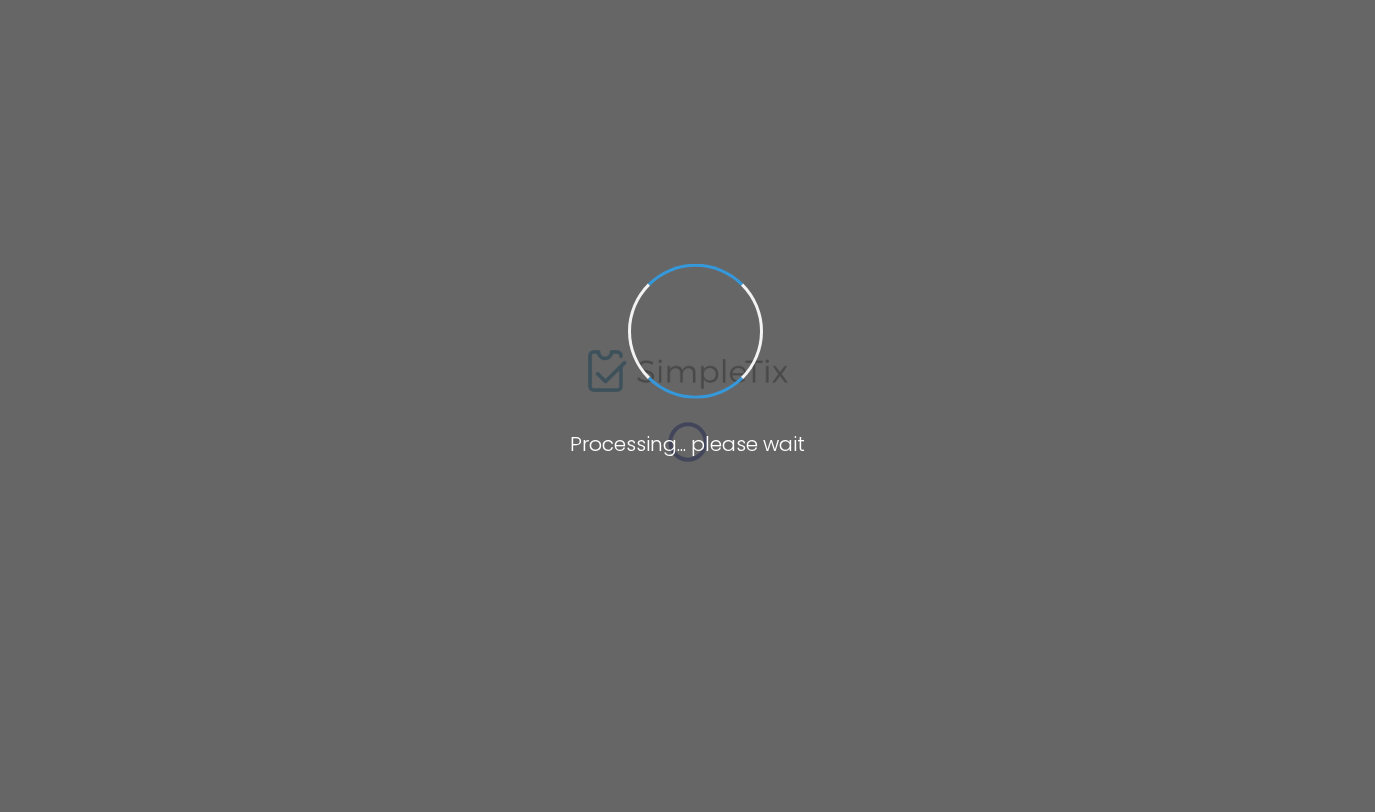 scroll, scrollTop: 0, scrollLeft: 0, axis: both 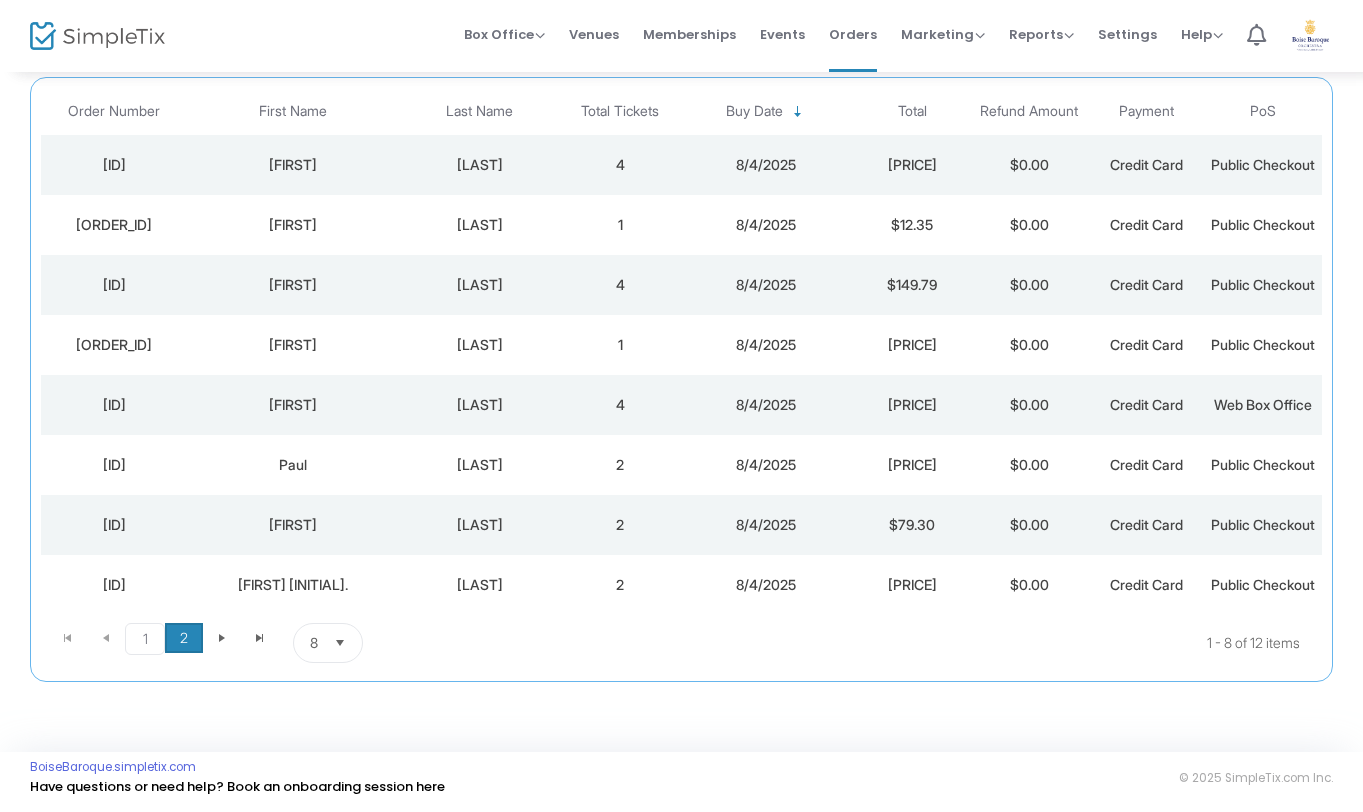 click on "2" 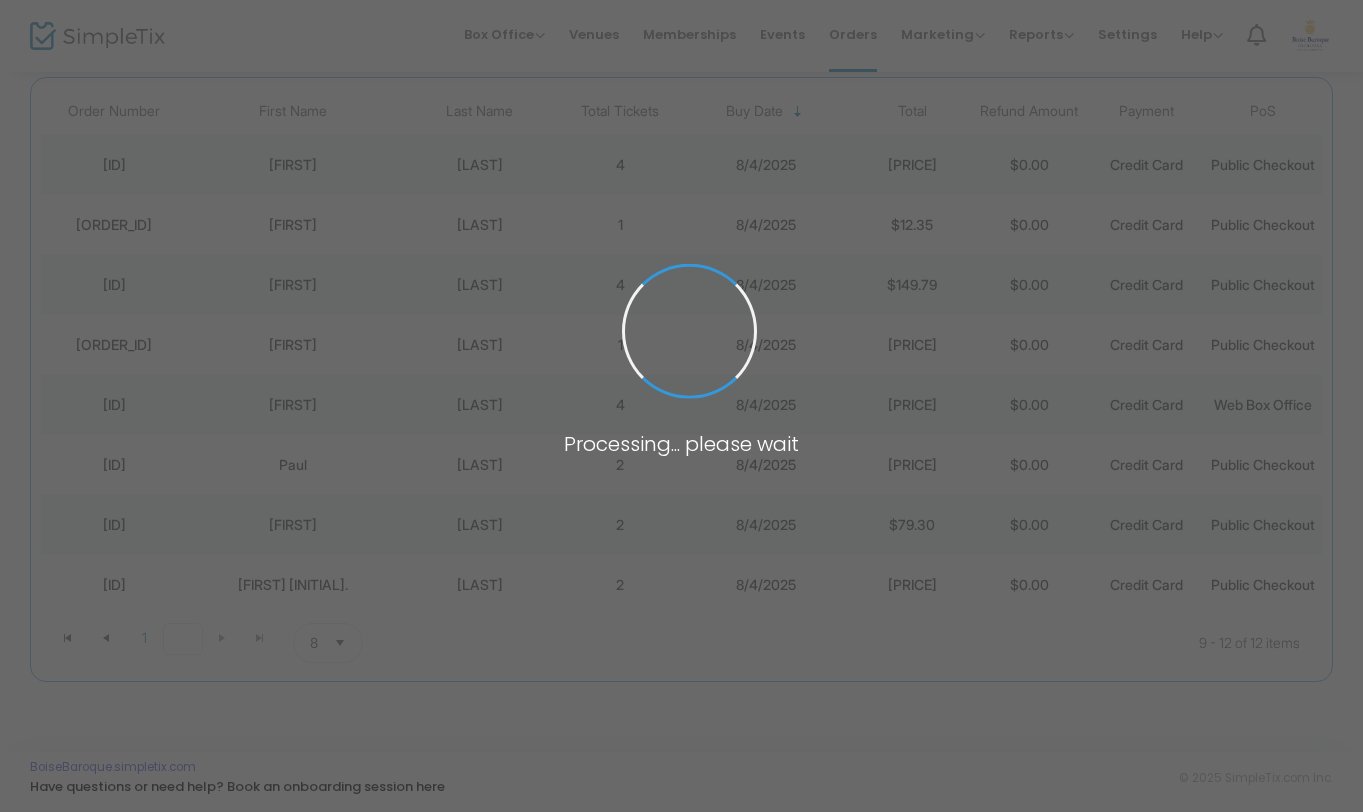 scroll, scrollTop: 28, scrollLeft: 0, axis: vertical 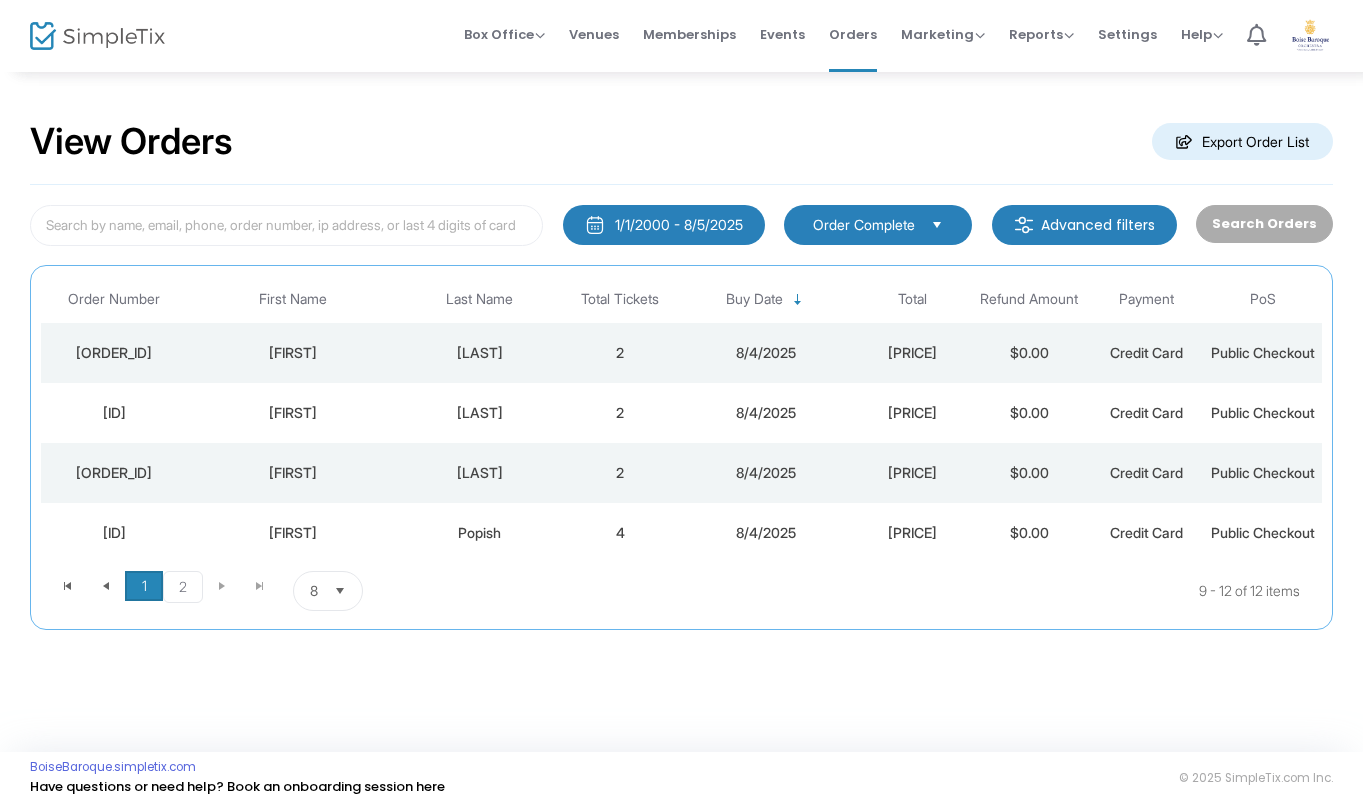 click on "1" 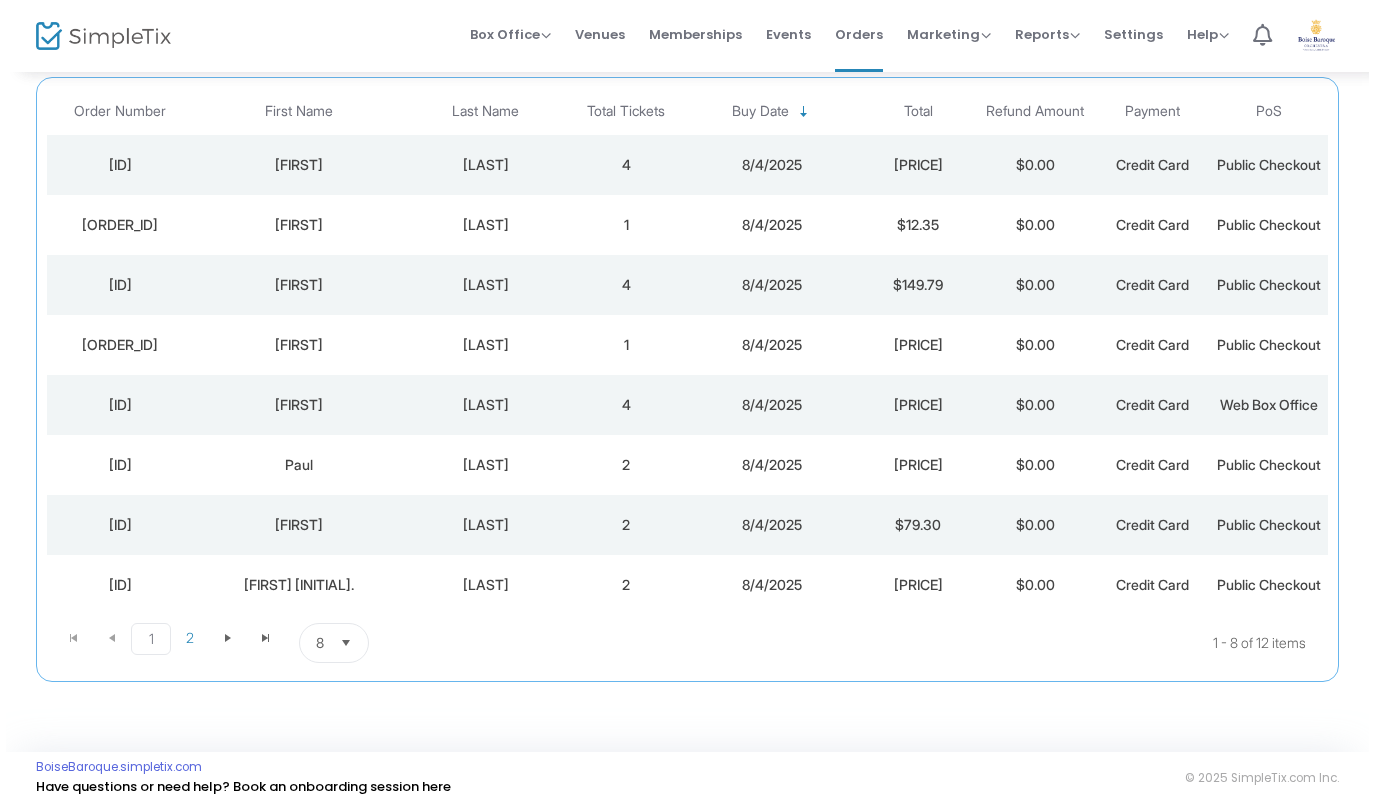 scroll, scrollTop: 0, scrollLeft: 0, axis: both 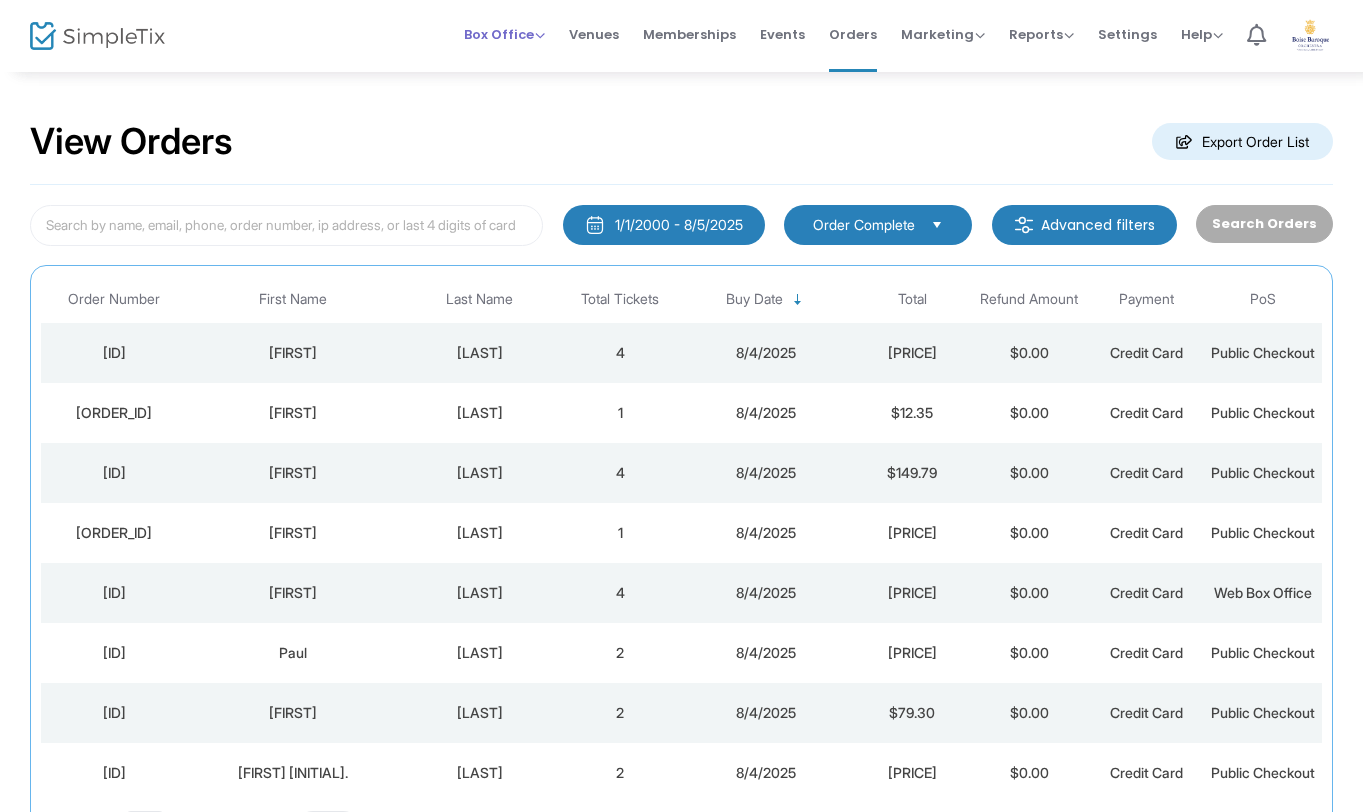 click on "Box Office" at bounding box center [504, 34] 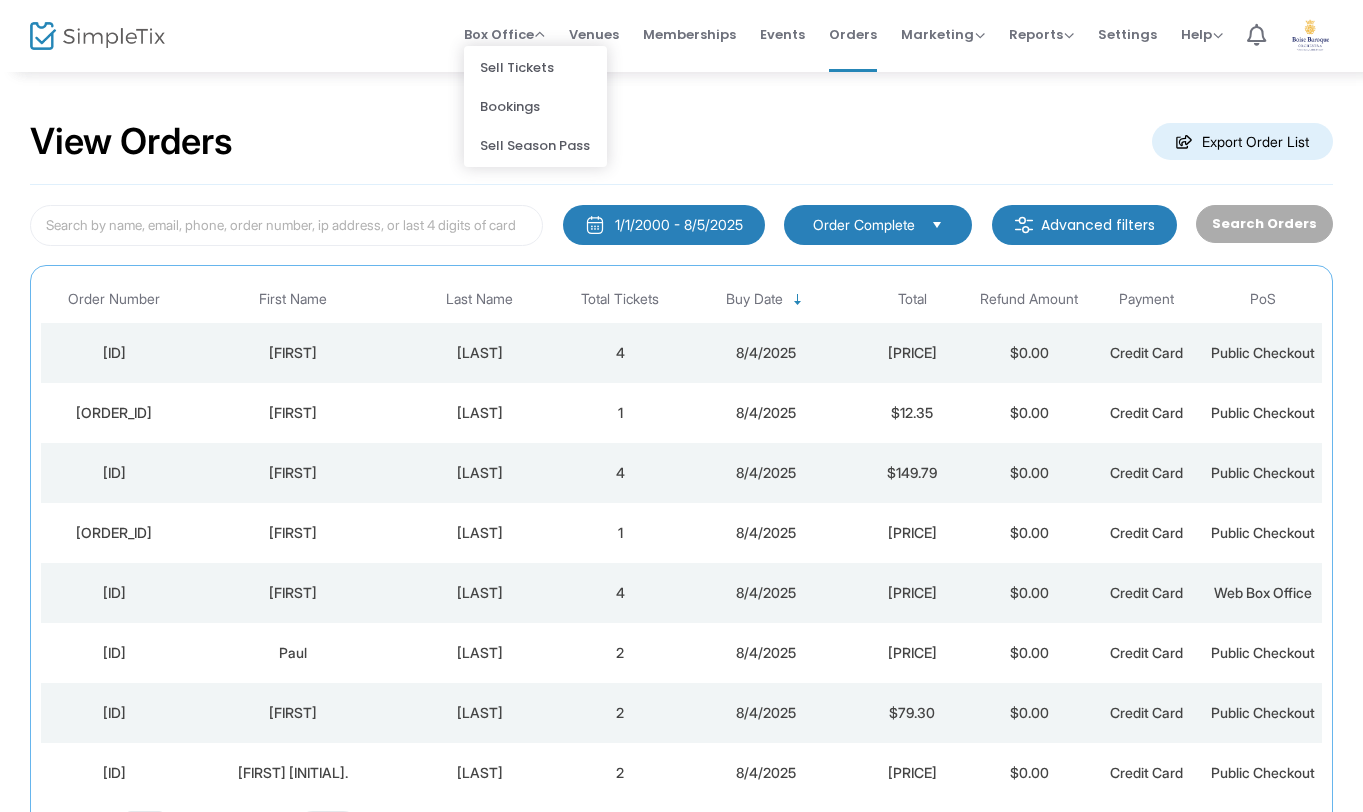 click on "View Orders  Export Order List   [DATE] - [DATE]  Last 30 Days Today Yesterday This week This Month Last Month Past 3 Months Past 12 Months Past 2 Years This Year All Time Custom Range [DATE] - [DATE] Cancel Apply   Order Complete  Advanced filters   Search Orders  Promo code category Promo code Payment Type Point of Sale (PoS) Order Number First Name Last Name Total Tickets Buy Date Total Refund Amount Payment PoS  [ORDER_ID]   [FIRST]   [LAST]  4  [DATE]   $[PRICE]    $0.00   Credit Card Public Checkout  [ORDER_ID]   [FIRST]   [LAST]  1  [DATE]   $[PRICE]    $0.00   Credit Card Public Checkout  [ORDER_ID]   [FIRST]   [LAST]  4  [DATE]   $[PRICE]    $0.00   Credit Card Public Checkout  [ORDER_ID]   [FIRST]   [LAST]  1  [DATE]   $[PRICE]    $0.00   Credit Card Public Checkout  [ORDER_ID]   [FIRST]   [LAST]  4  [DATE]   $[PRICE]    $0.00   Credit Card Web Box Office  [ORDER_ID]   [FIRST]   [LAST]  2  [DATE]   $[PRICE]    $0.00   Credit Card Public Checkout  [ORDER_ID]   [FIRST]   [LAST]  2" 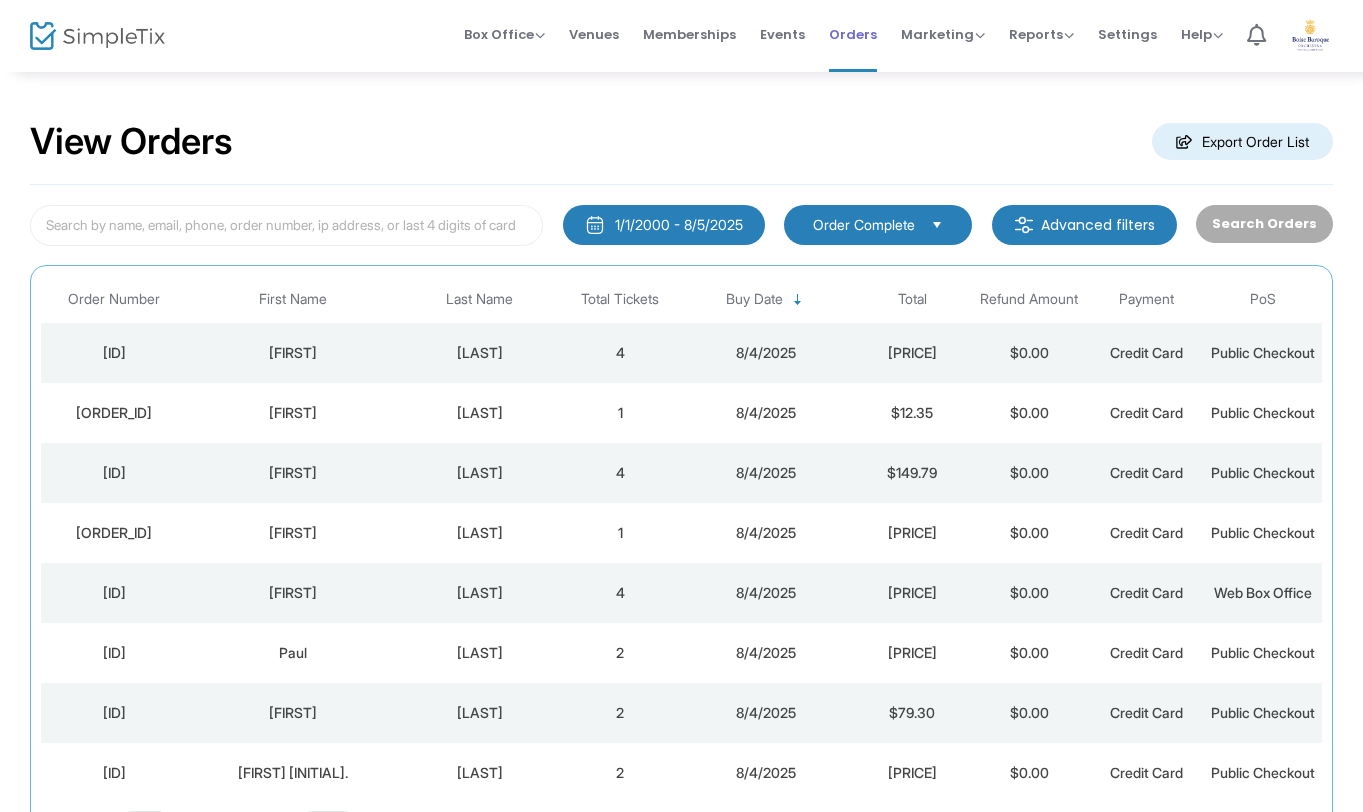 click on "Orders" at bounding box center (853, 34) 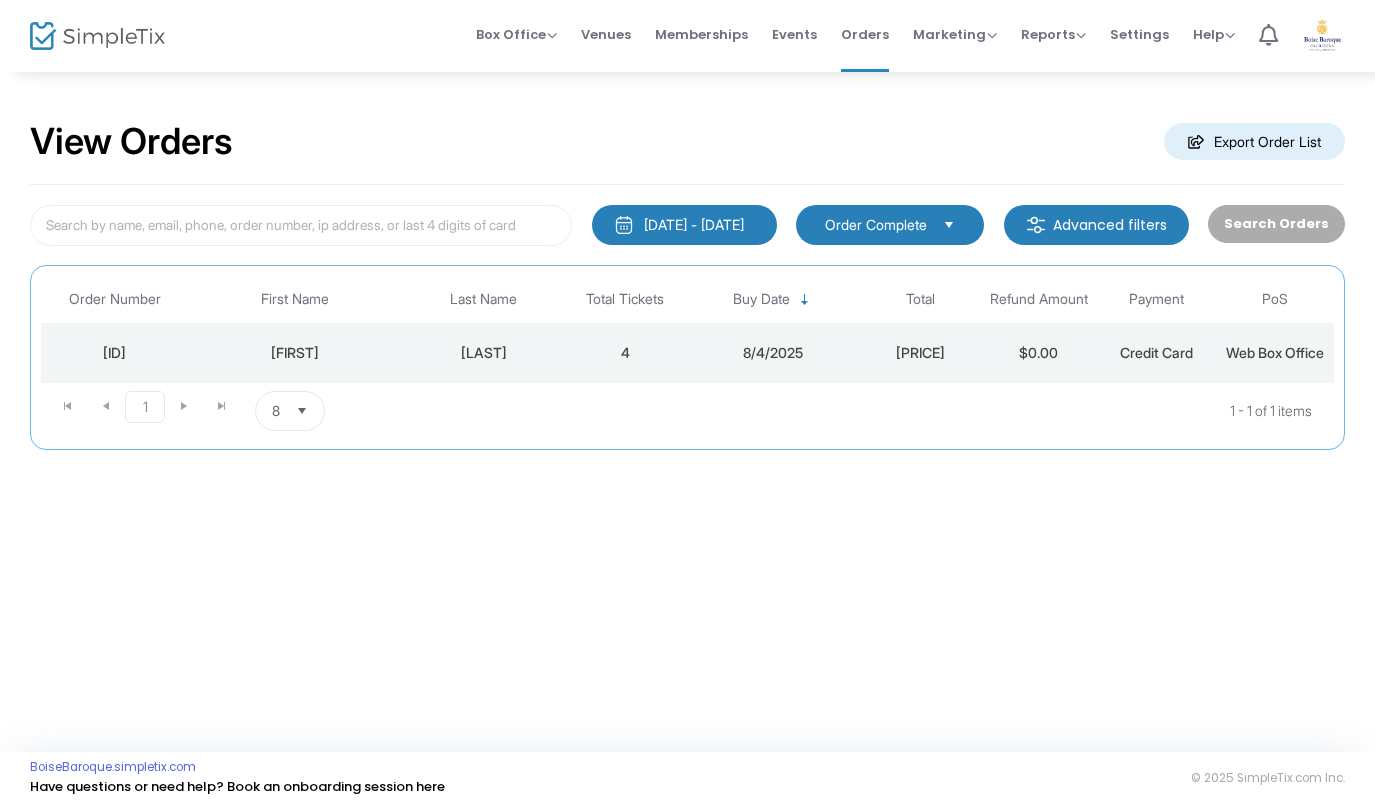 click on "[DATE] - [DATE]" 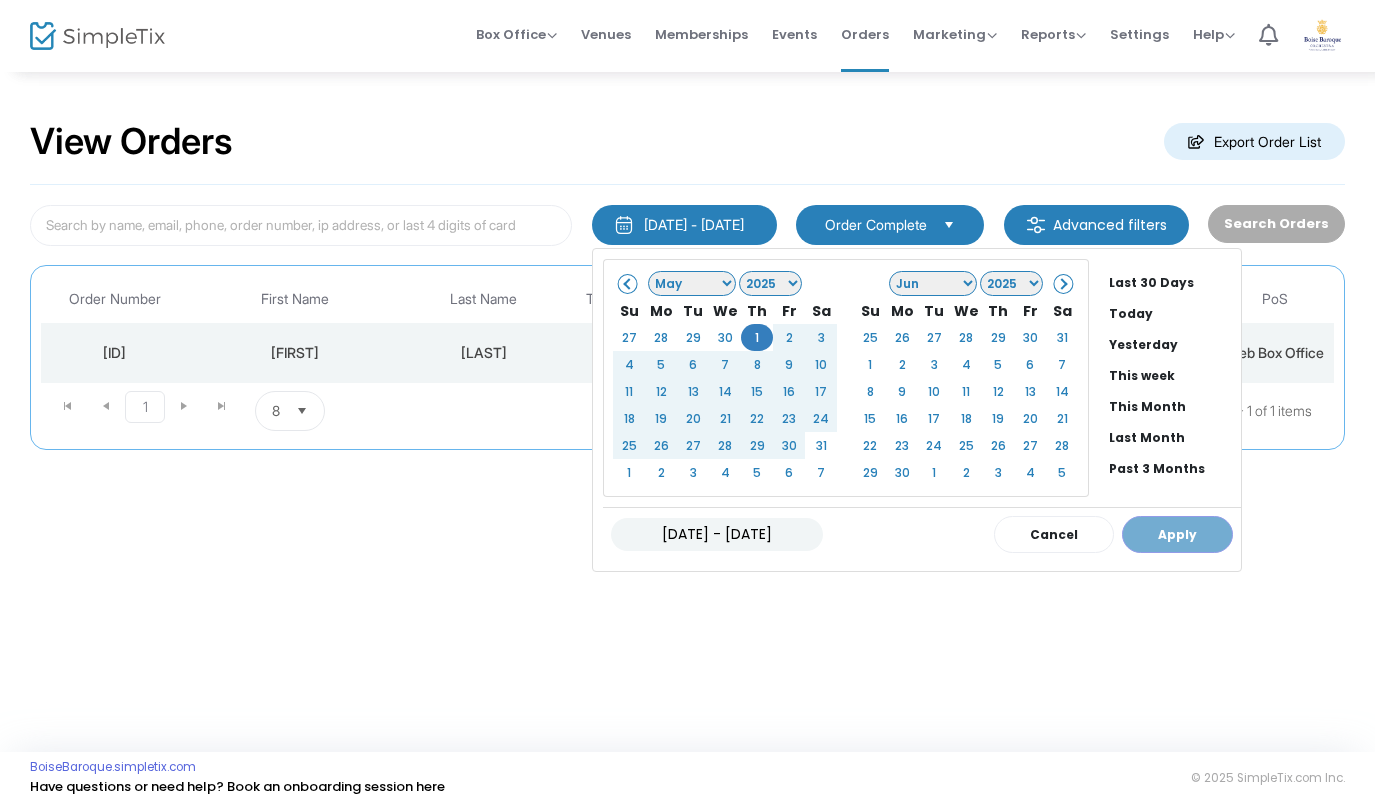 click on "Jan Feb Mar Apr May Jun Jul Aug Sep Oct Nov Dec" 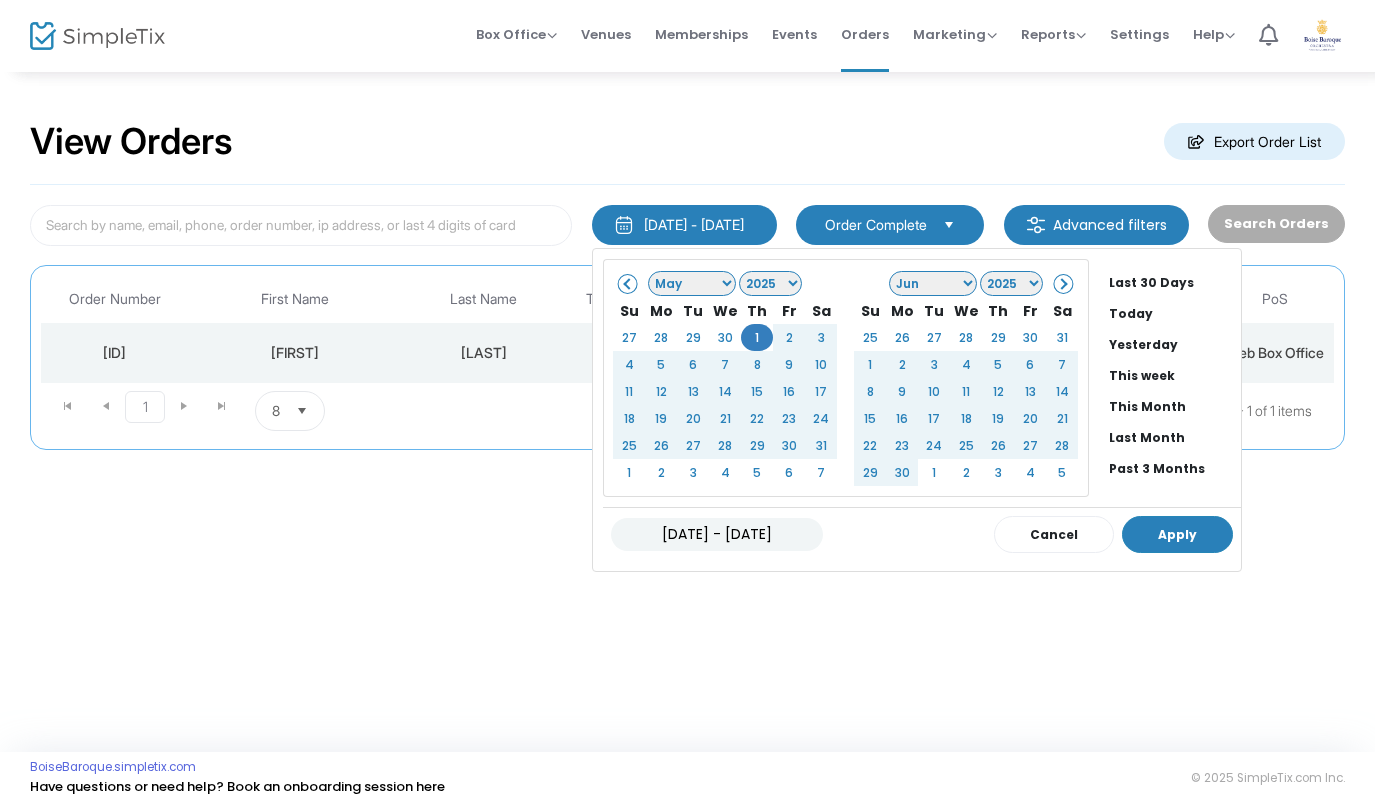 click on "Apply" 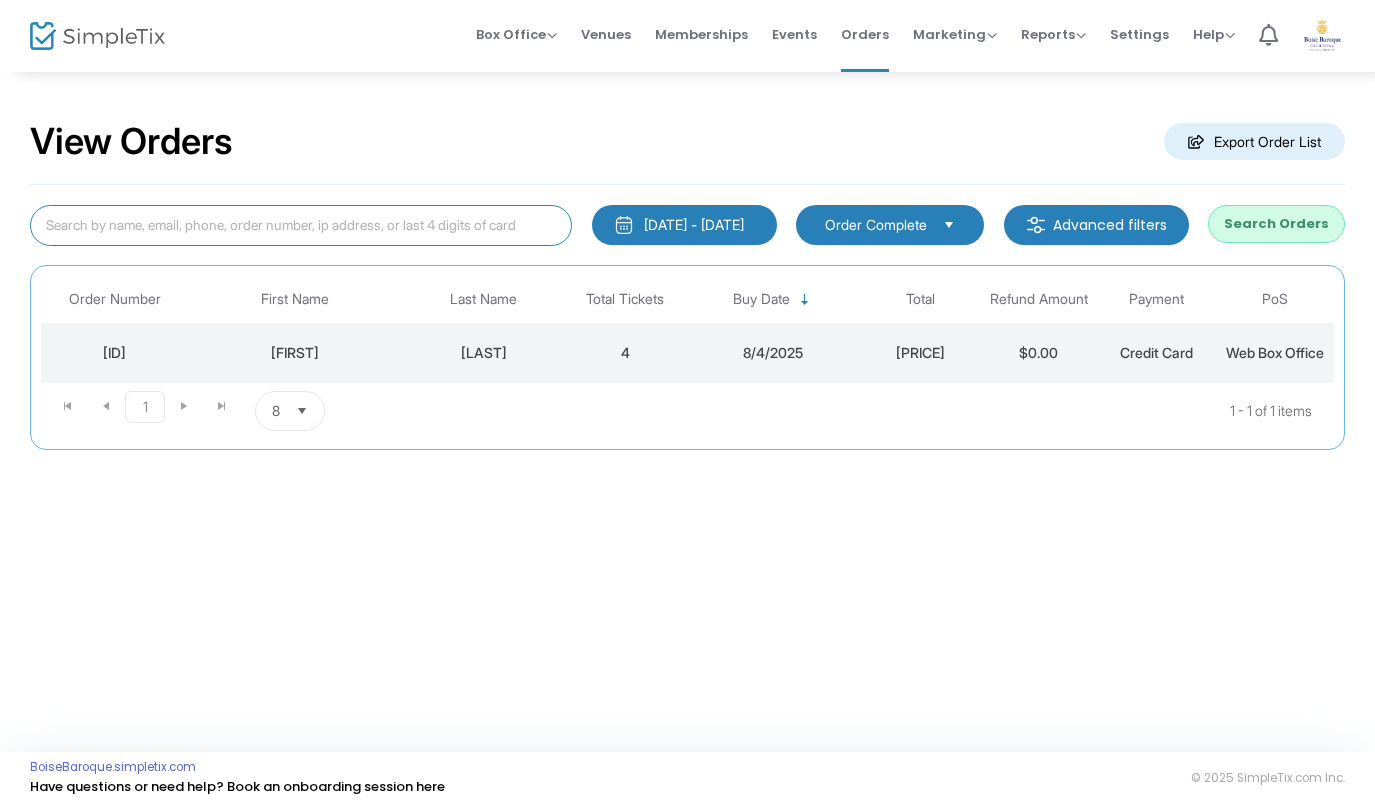 click 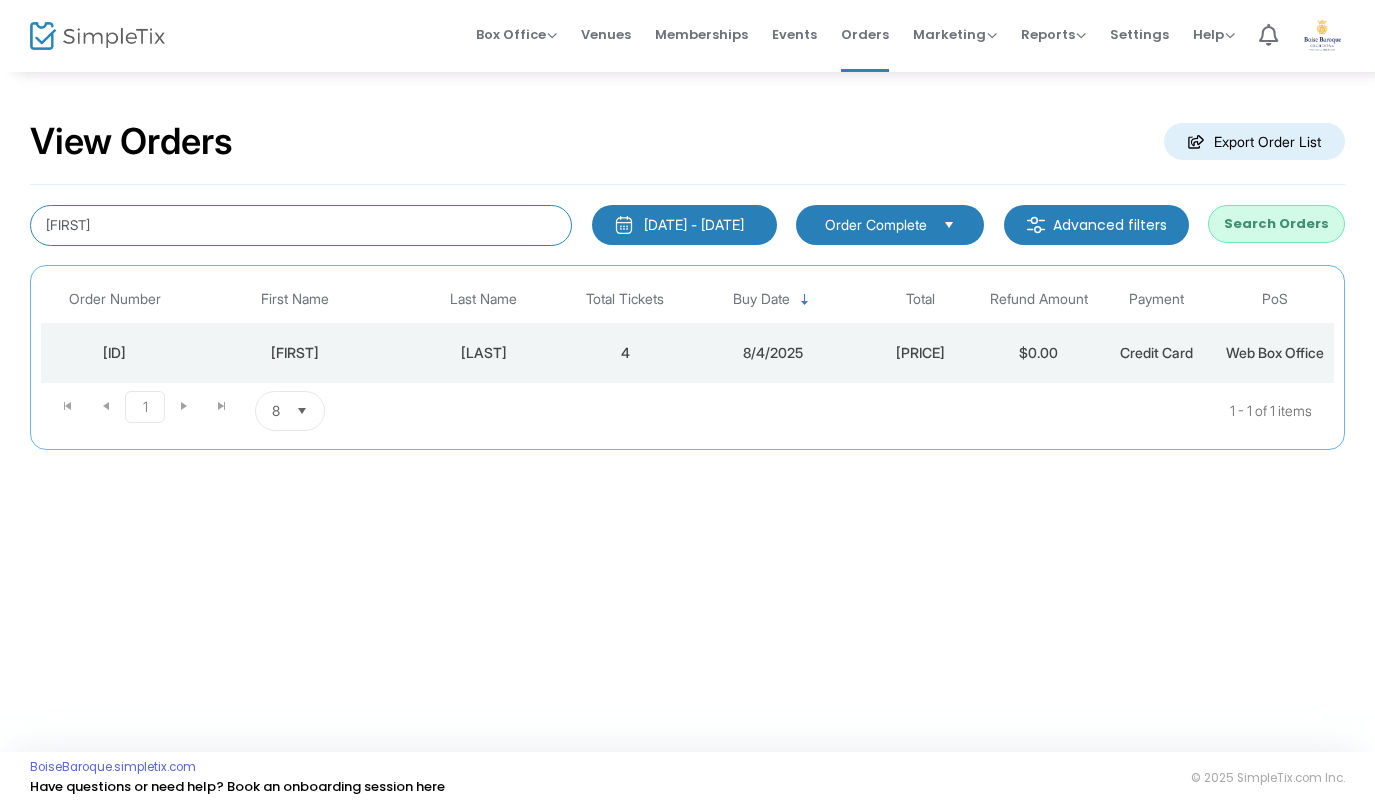 type on "[FIRST]" 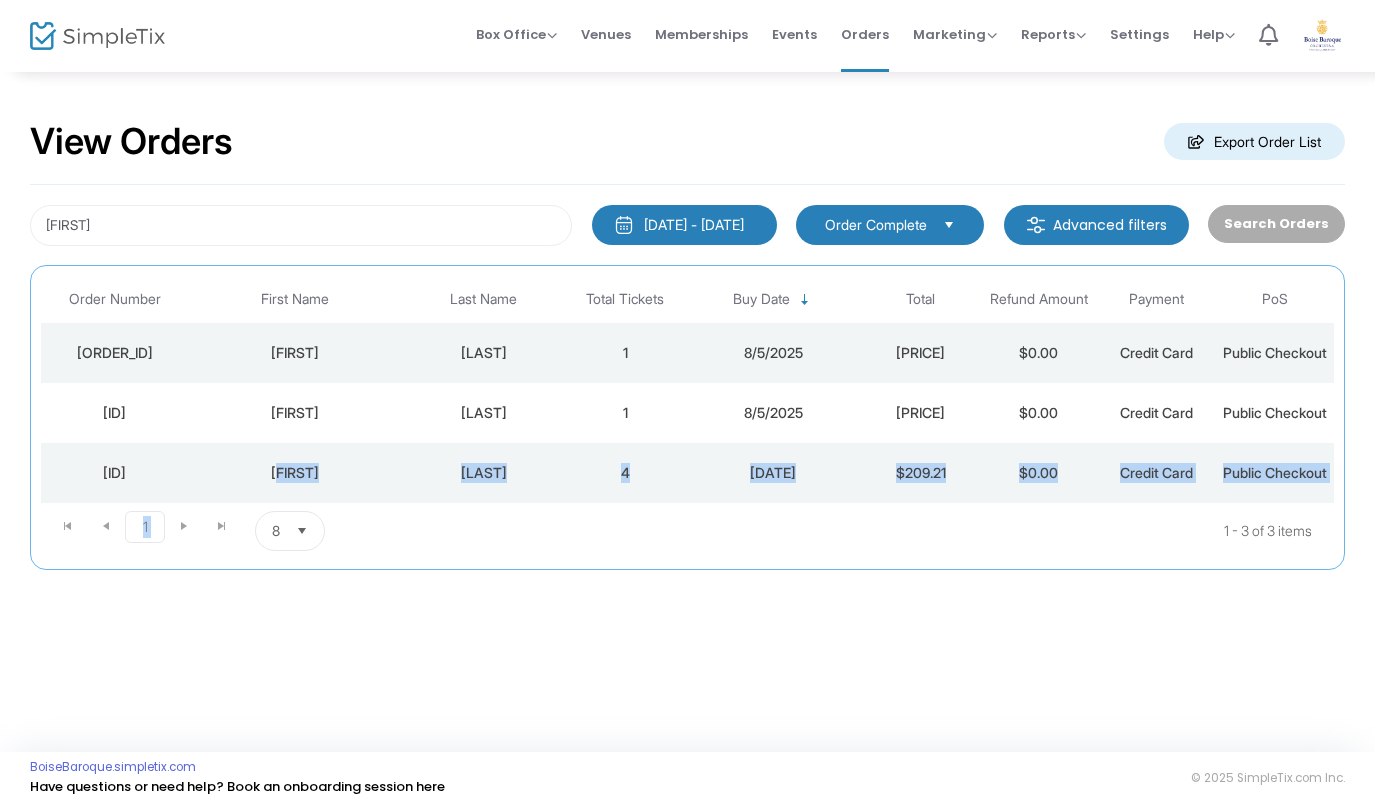 drag, startPoint x: 270, startPoint y: 530, endPoint x: 844, endPoint y: 563, distance: 574.9478 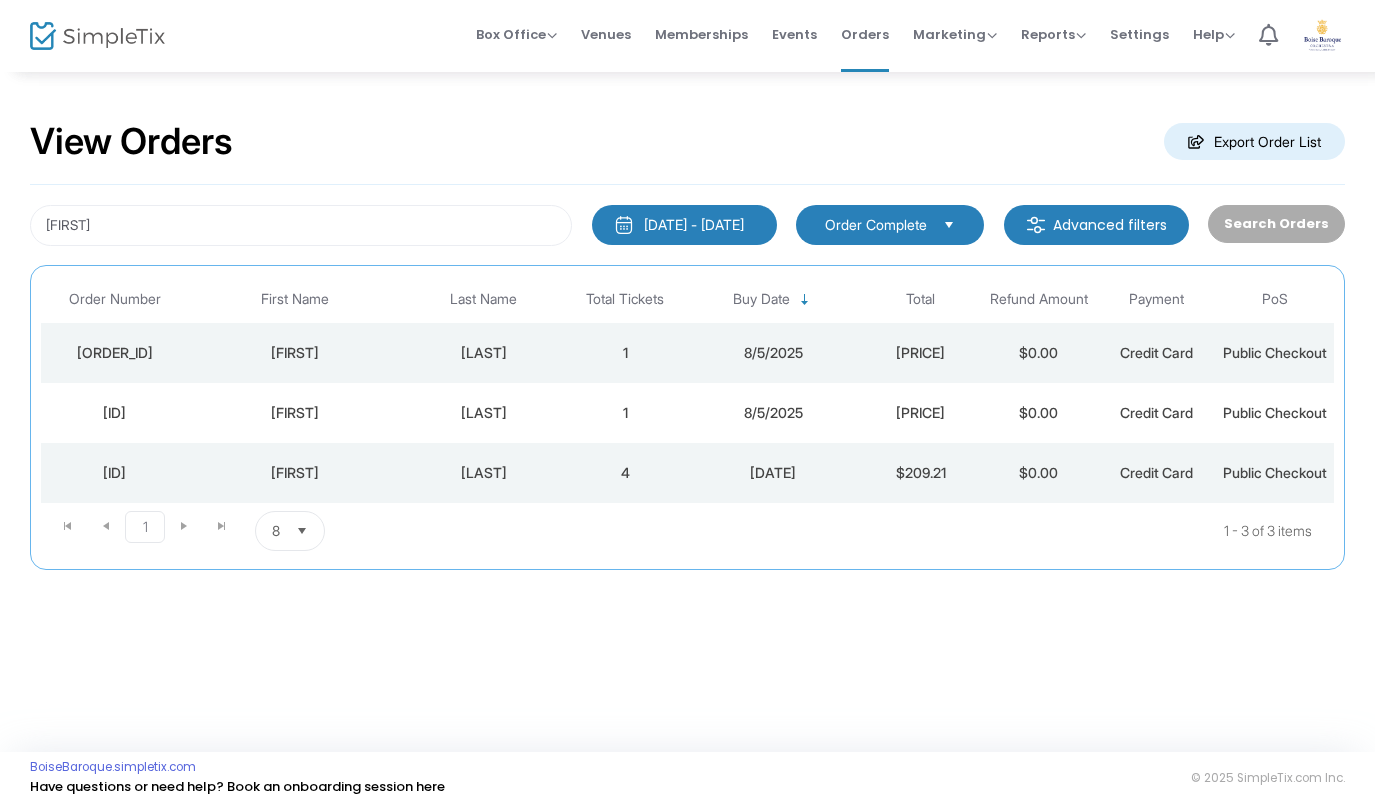 click on "View Orders  Export Order List  [FIRST]  [DATE] - [DATE]  Last 30 Days Today Yesterday This week This Month Last Month Past 3 Months Past 12 Months Past 2 Years This Year All Time Custom Range Jan Feb Mar Apr May Jun Jul Aug Sep Oct Nov Dec 1925 1926 1927 1928 1929 1930 1931 1932 1933 1934 1935 1936 1937 1938 1939 1940 1941 1942 1943 1944 1945 1946 1947 1948 1949 1950 1951 1952 1953 1954 1955 1956 1957 1958 1959 1960 1961 1962 1963 1964 1965 1966 1967 1968 1969 1970 1971 1972 1973 1974 1975 1976 1977 1978 1979 1980 1981 1982 1983 1984 1985 1986 1987 1988 1989 1990 1991 1992 1993 1994 1995 1996 1997 1998 1999 2000 2001 2002 2003 2004 2005 2006 2007 2008 2009 2010 2011 2012 2013 2014 2015 2016 2017 2018 2019 2020 2021 2022 2023 2024 2025 2026 2027 2028 2029 2030 2031 2032 2033 2034 2035 2036 2037 2038 2039 2040 2041 2042 2043 2044 2045 2046 2047 2048 2049 2050 2051 2052 2053 2054 2055 2056 2057 2058 2059 2060 2061 2062 2063 2064 2065 2066 2067 2068 2069 2070 2071 2072 2073 2074 2075 2076 2077 2078 2079 2080" 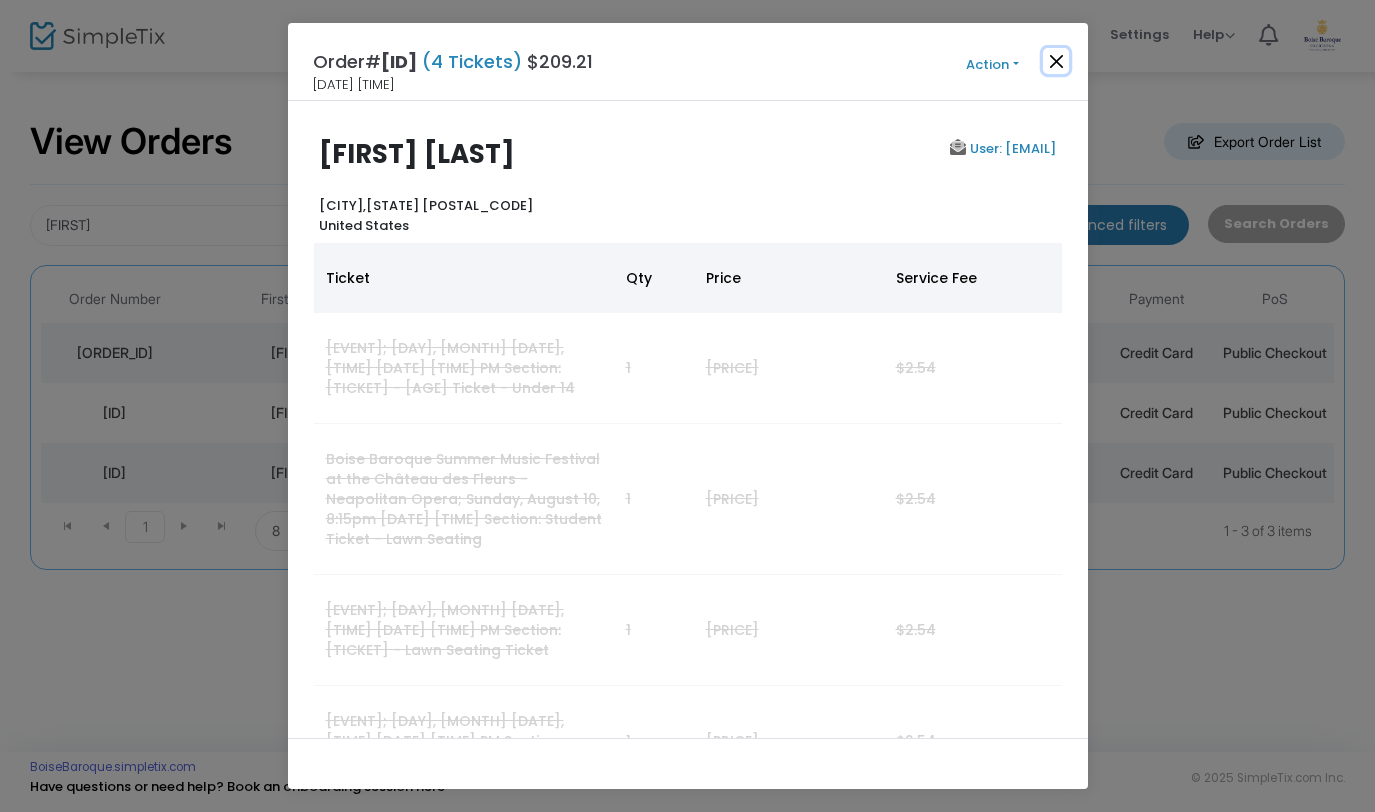 click 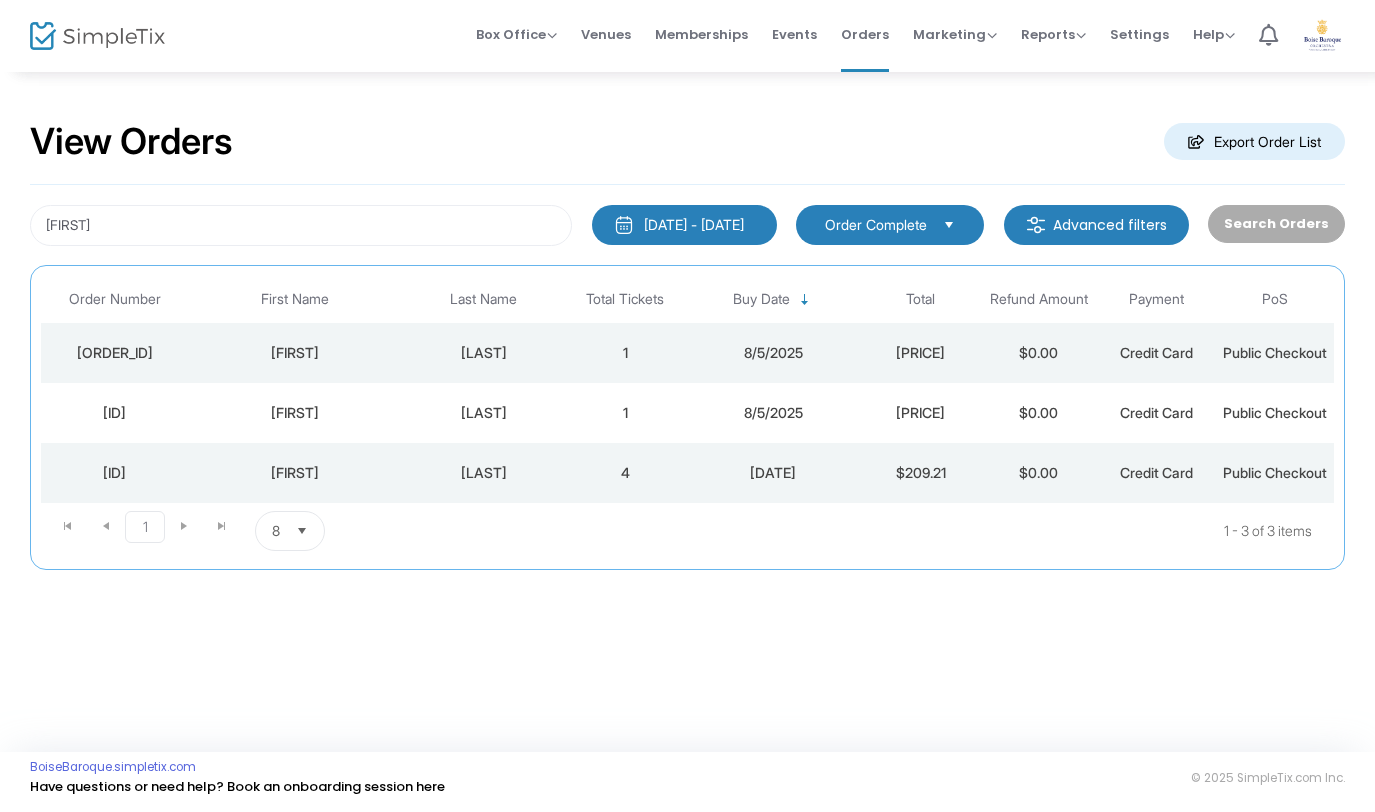 click on "[FIRST] [DATE] - [DATE] [MONTH_SELECTION]" 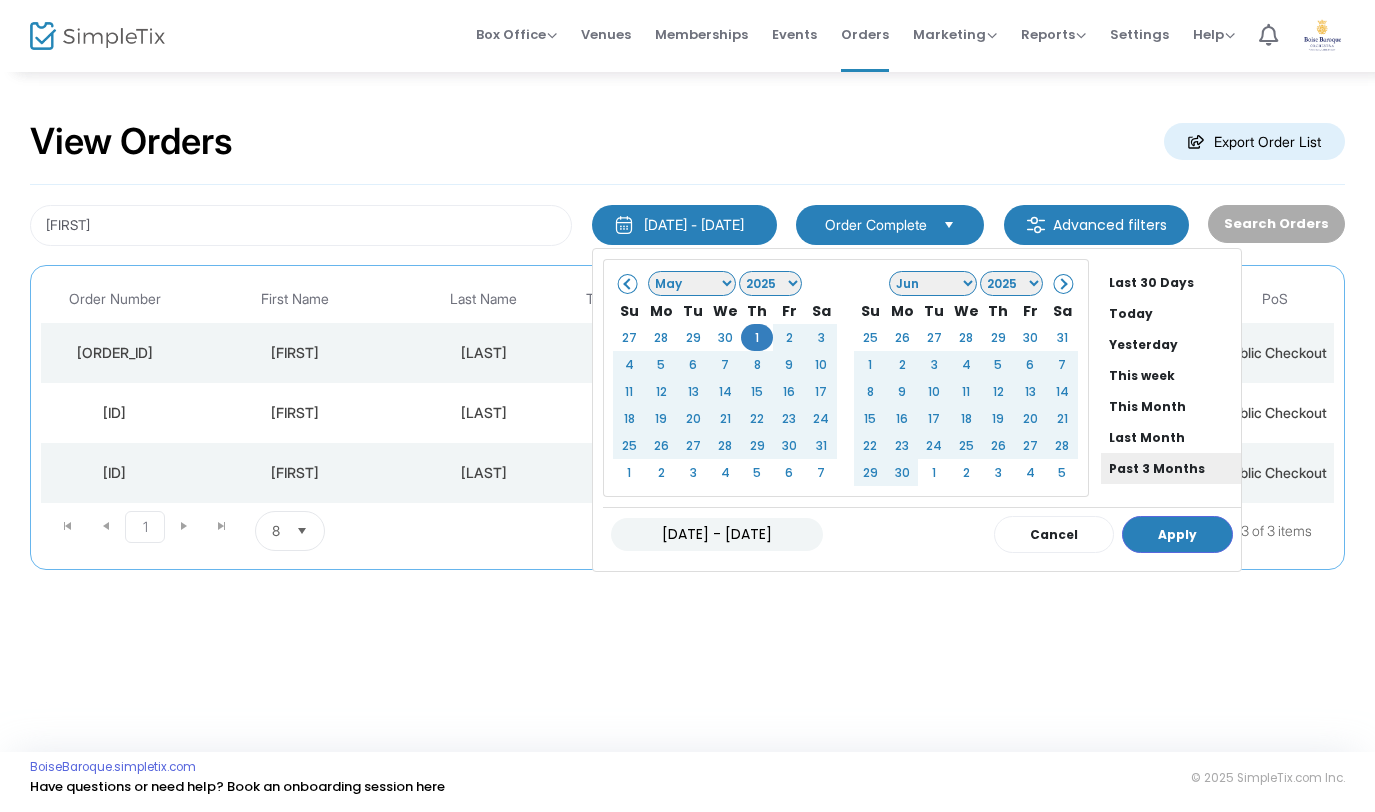click on "Past 3 Months" 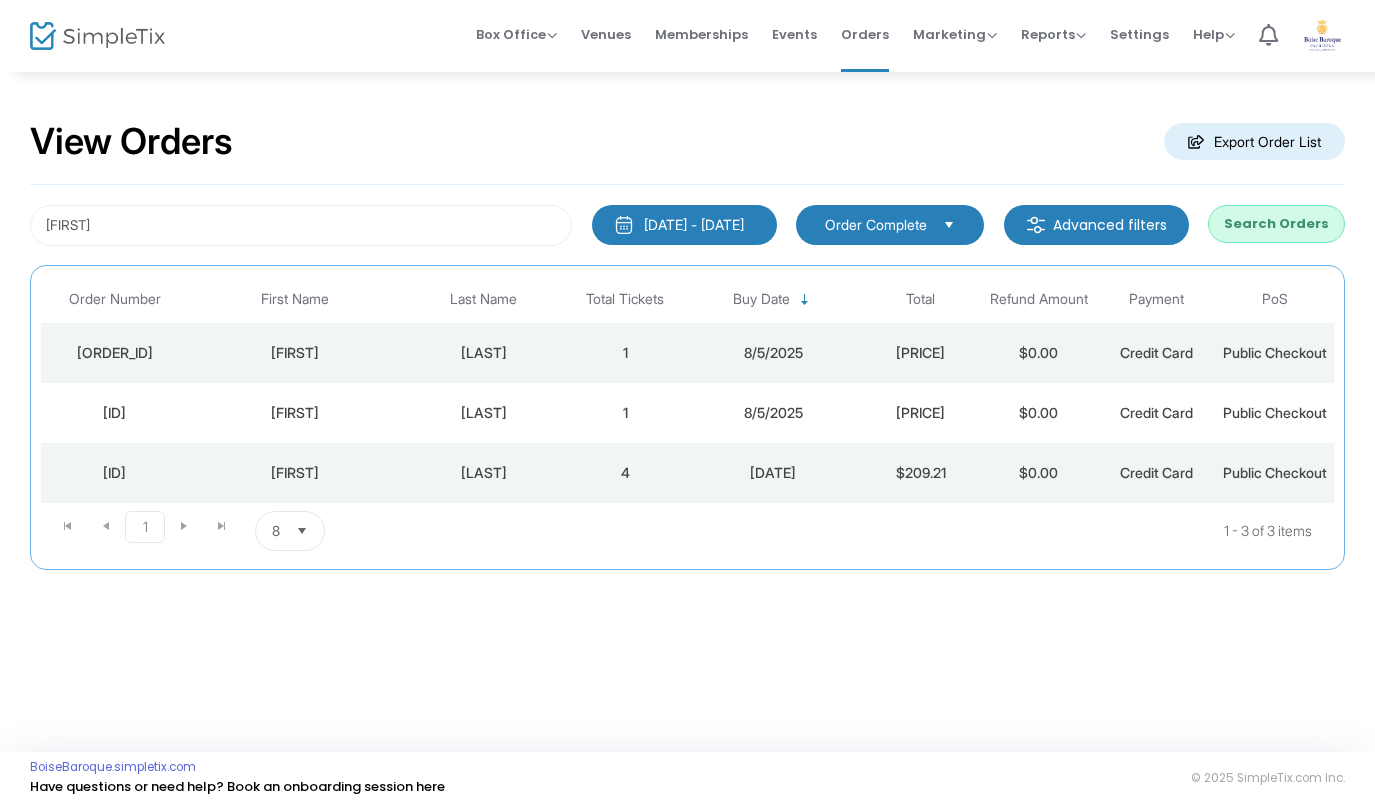 click on "[LAST]" 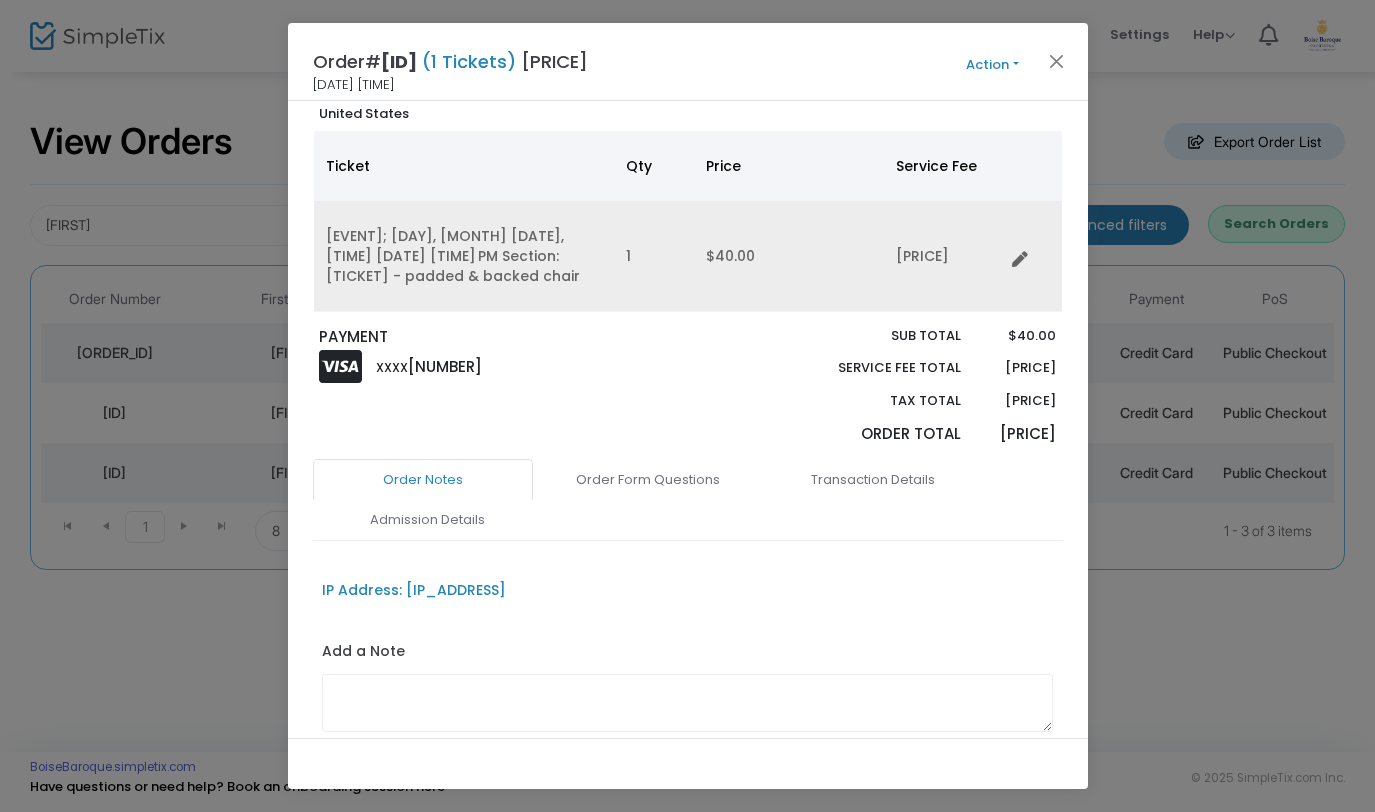 scroll, scrollTop: 212, scrollLeft: 0, axis: vertical 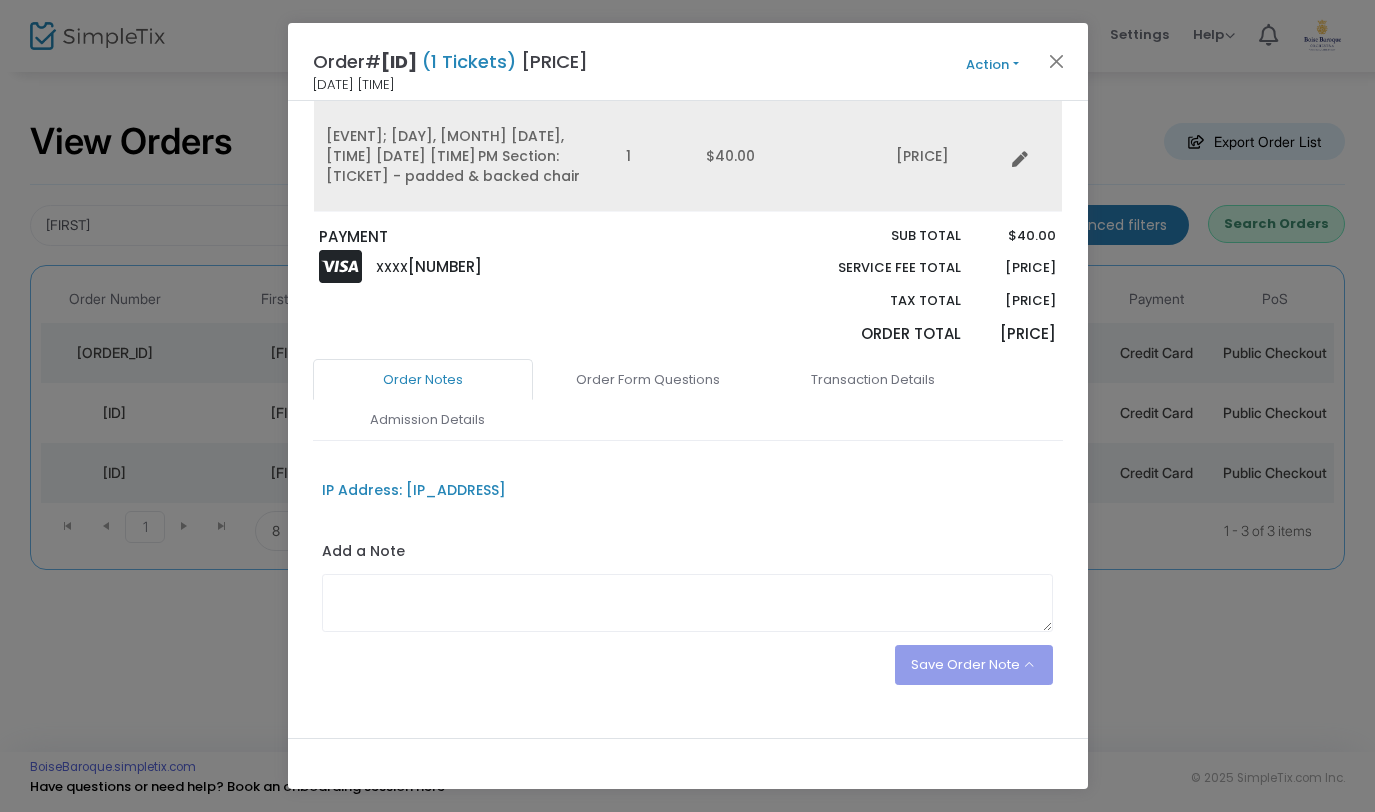 click on "[EVENT]; [DAY], [MONTH] [DATE], [TIME]  [DATE] [TIME] PM Section: [TICKET] - padded & backed chair" 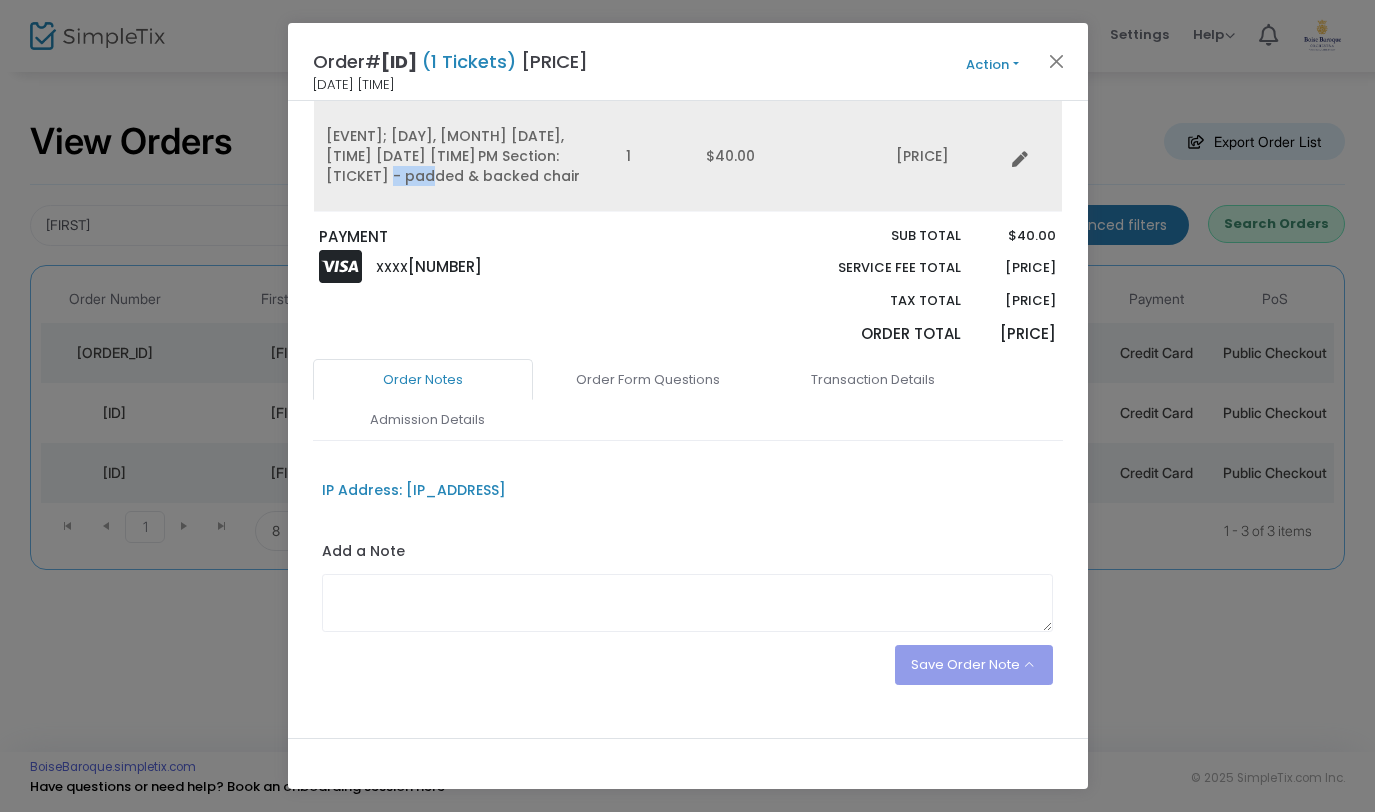 click on "[EVENT]; [DAY], [MONTH] [DATE], [TIME]  [DATE] [TIME] PM Section: [TICKET] - padded & backed chair" 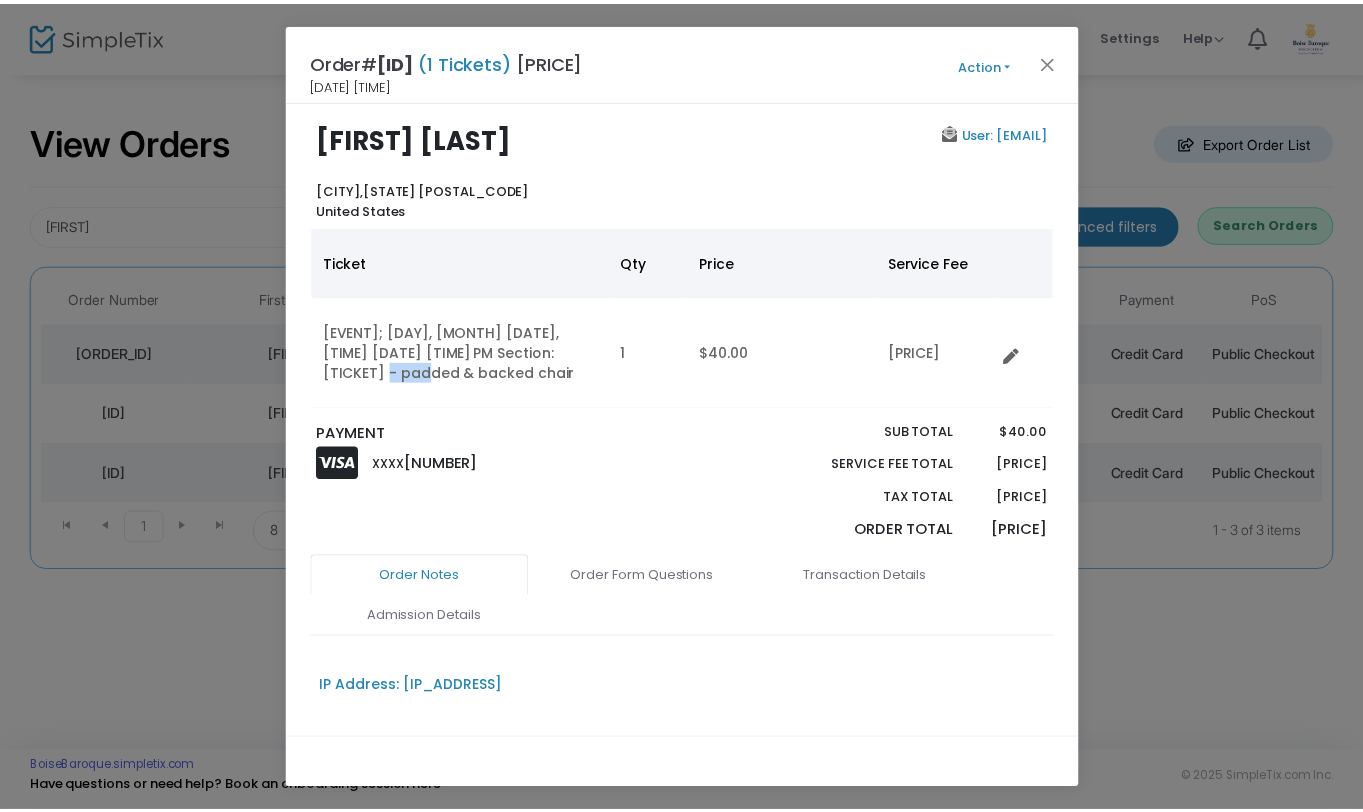 scroll, scrollTop: 0, scrollLeft: 0, axis: both 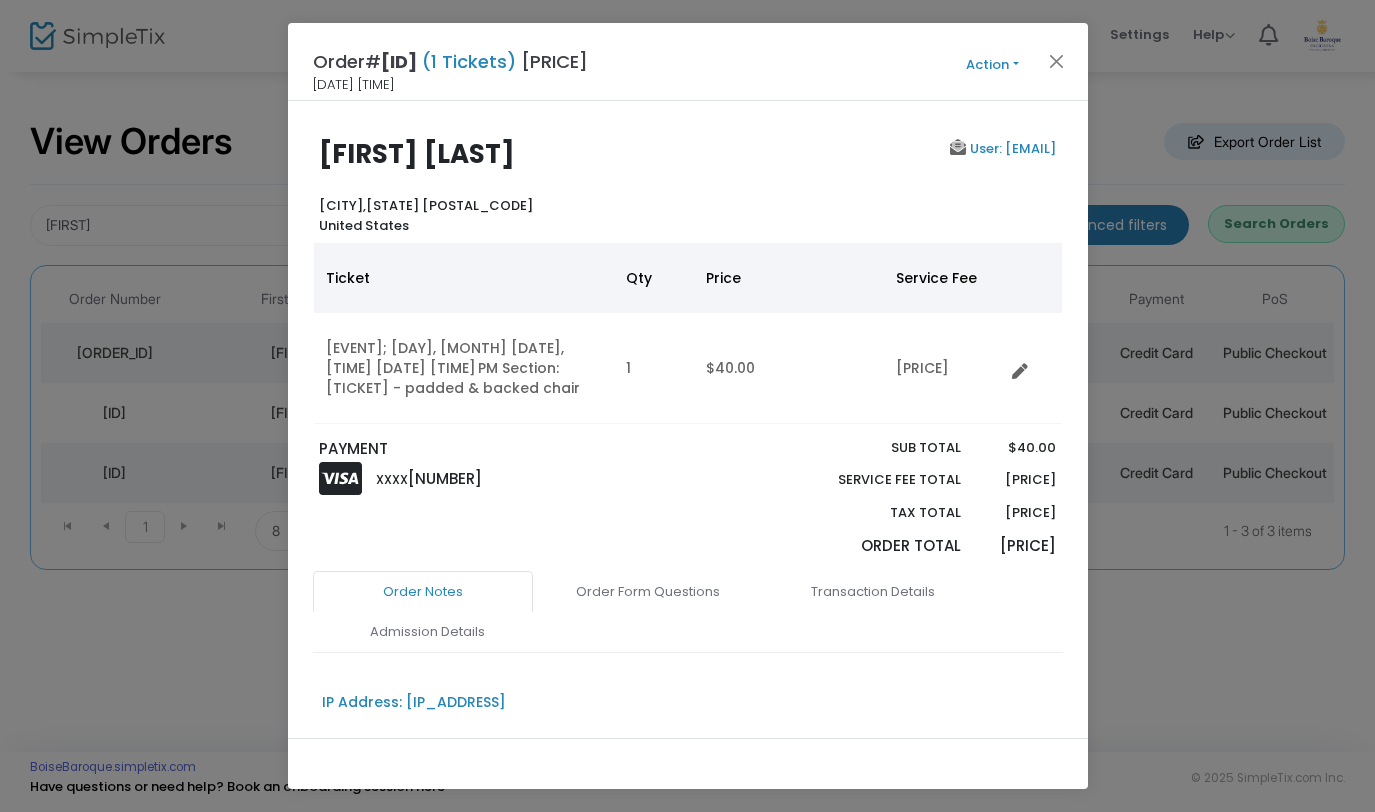 click on "XXXX [NUMBER]" 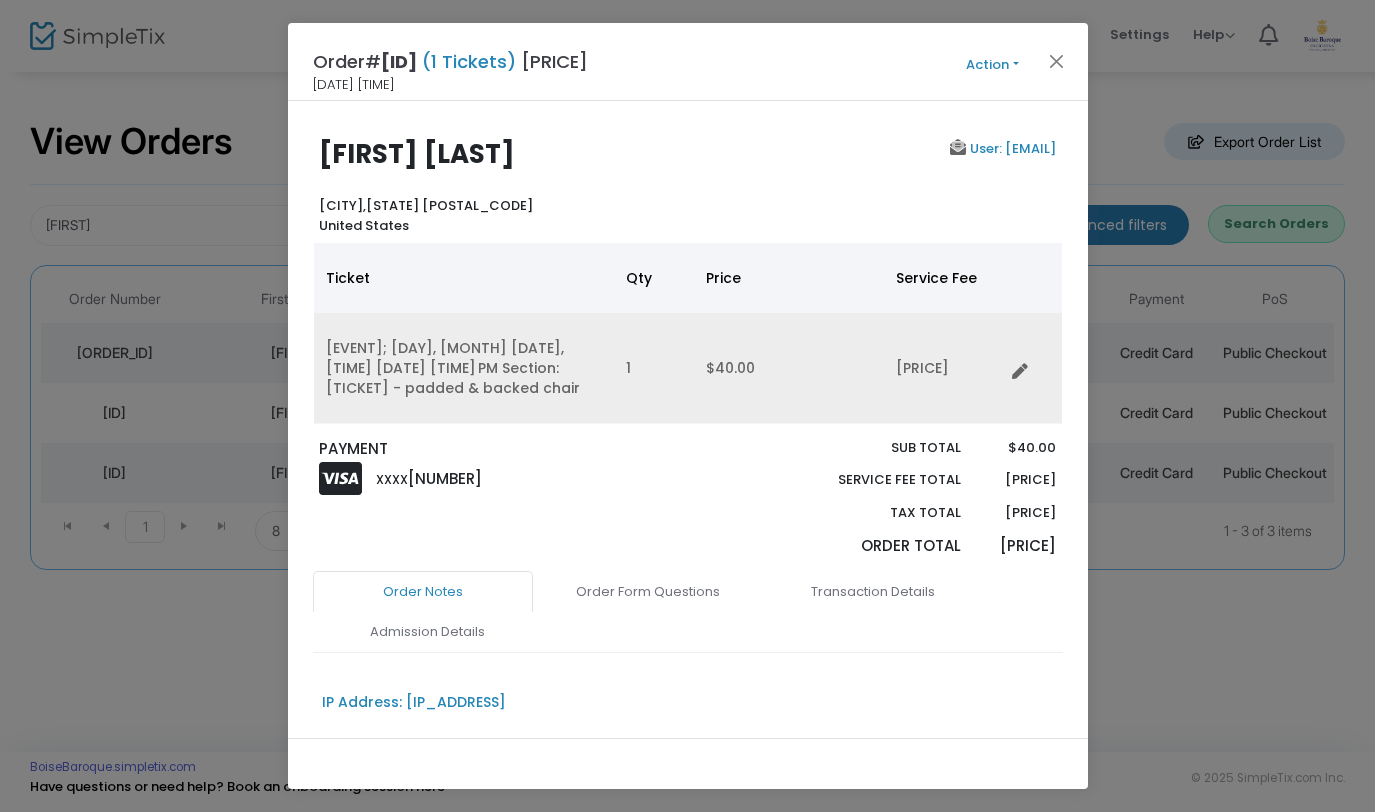 drag, startPoint x: 331, startPoint y: 433, endPoint x: 583, endPoint y: 438, distance: 252.04959 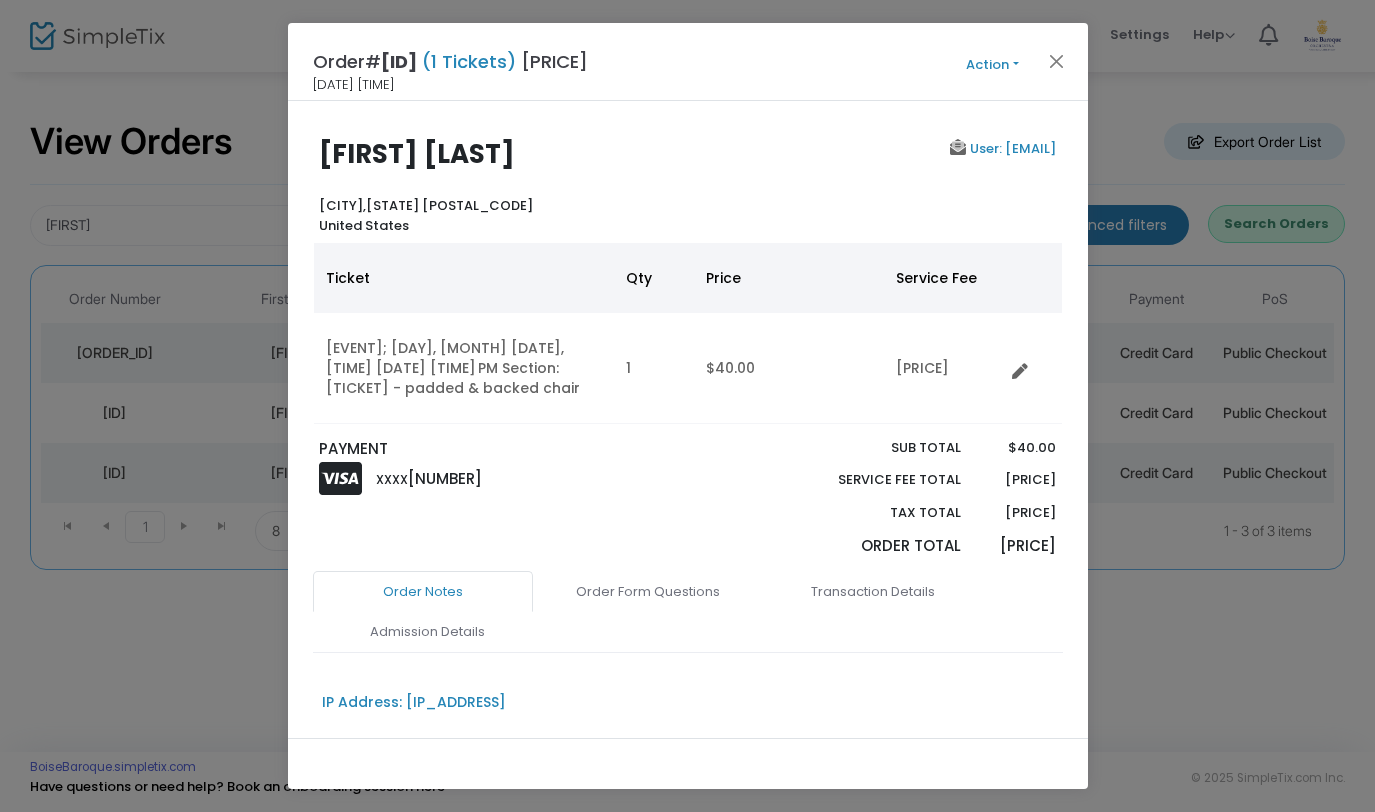 click on "XXXX [NUMBER]" 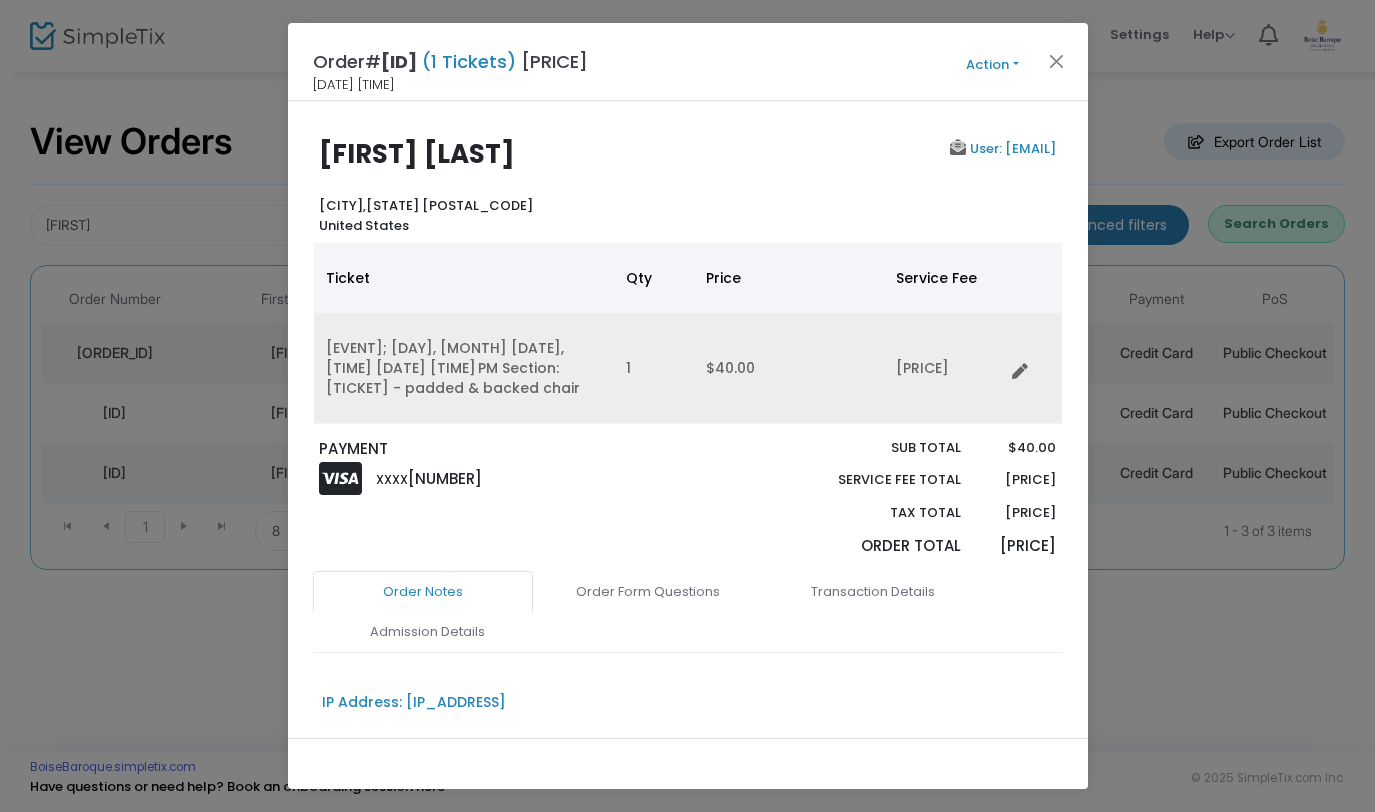 click on "$40.00" 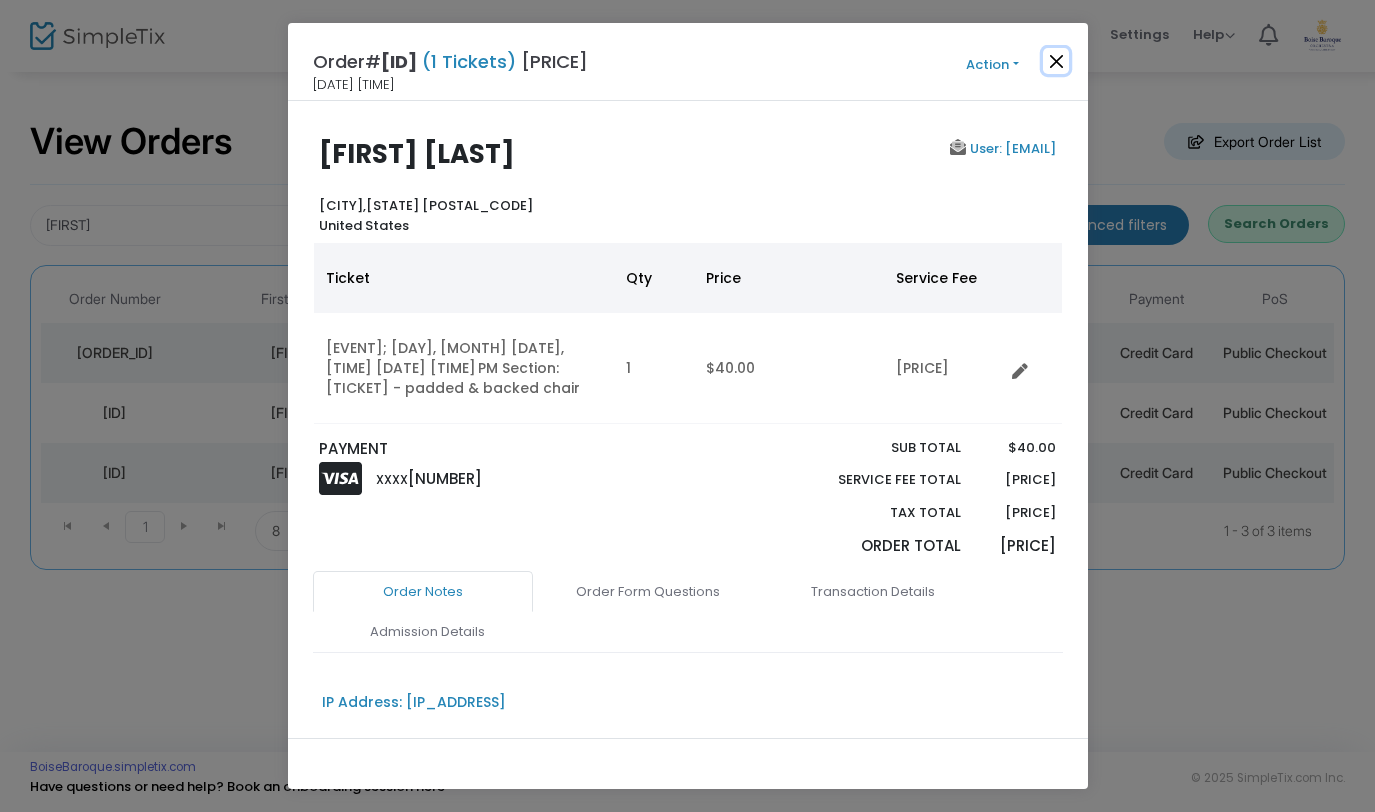 click 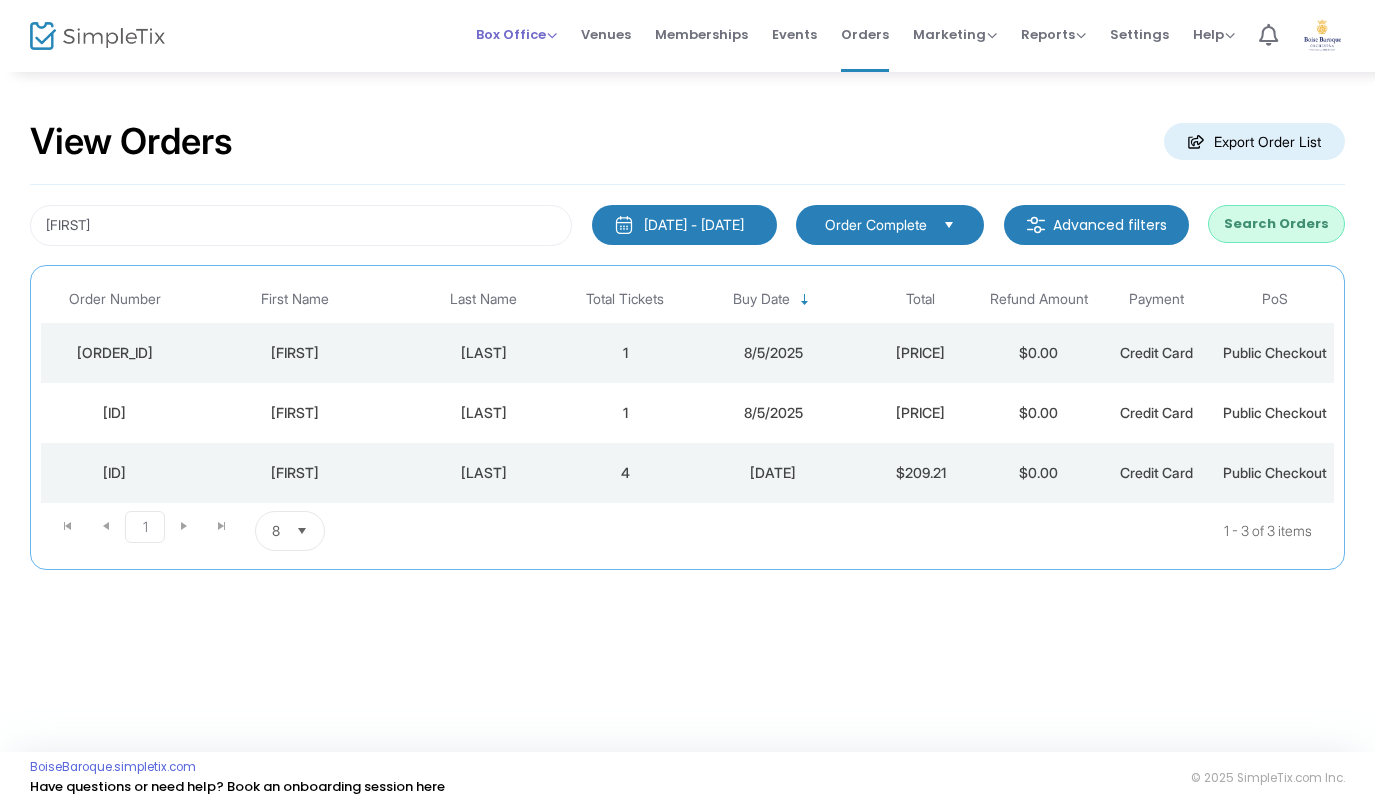 click on "Box Office" at bounding box center (516, 34) 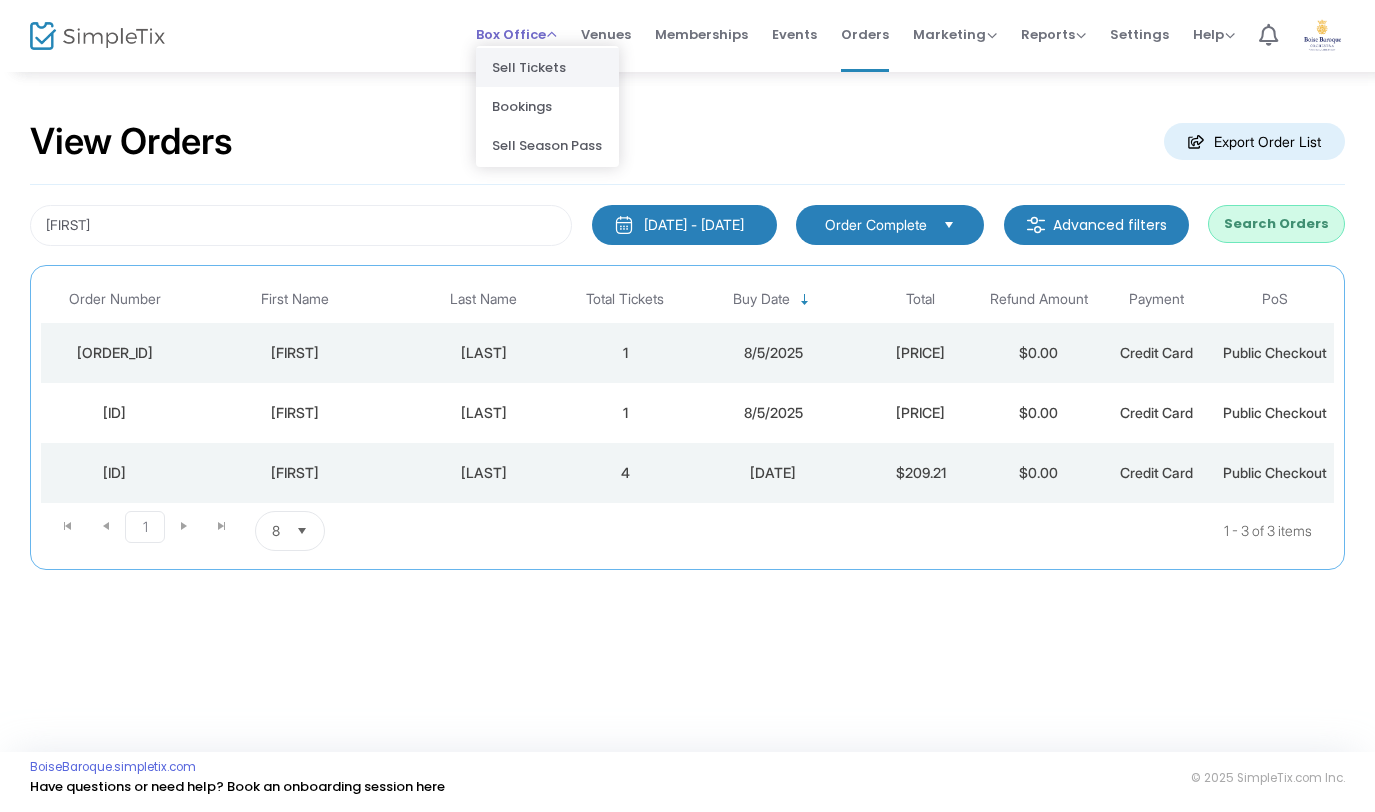 click on "Sell Tickets" at bounding box center [547, 67] 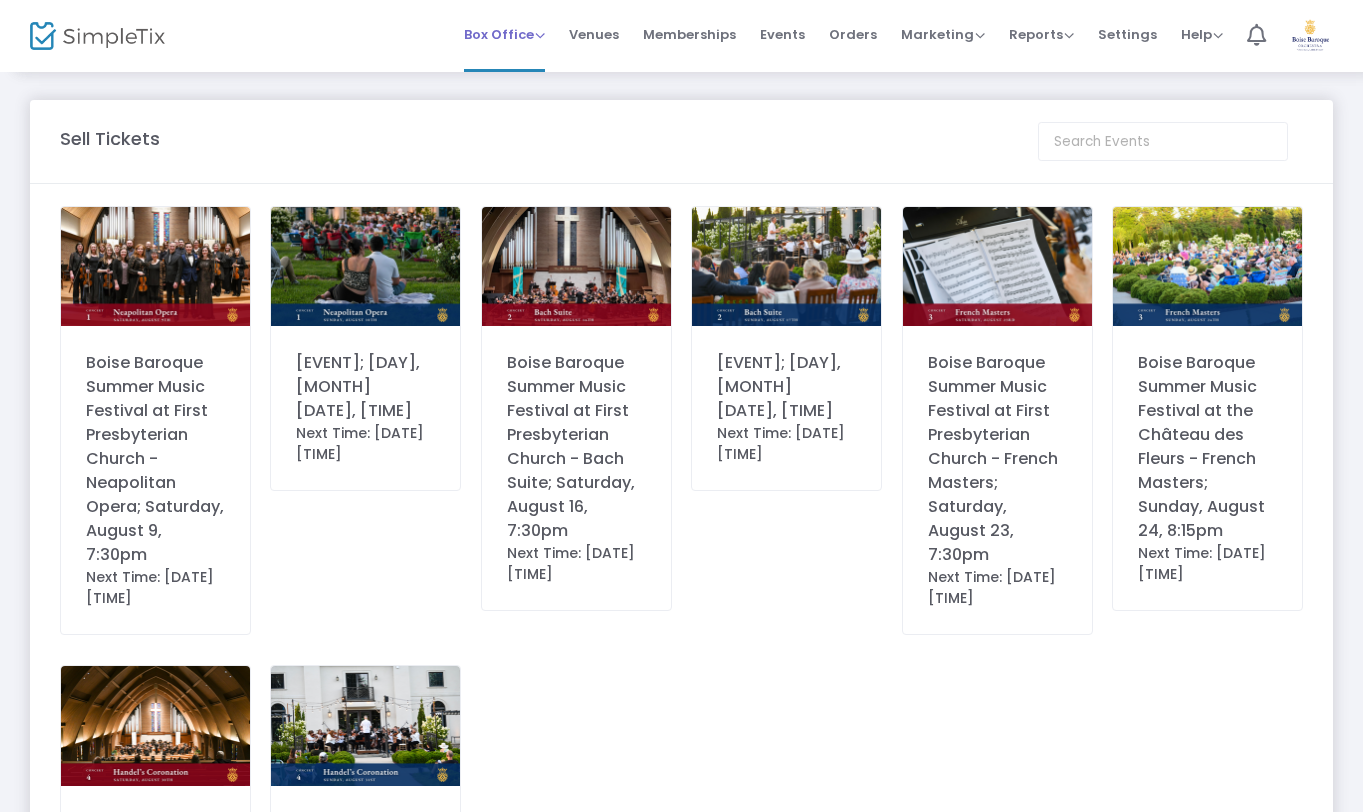 click on "Box Office   Sell Tickets   Bookings   Sell Season Pass" at bounding box center (504, 36) 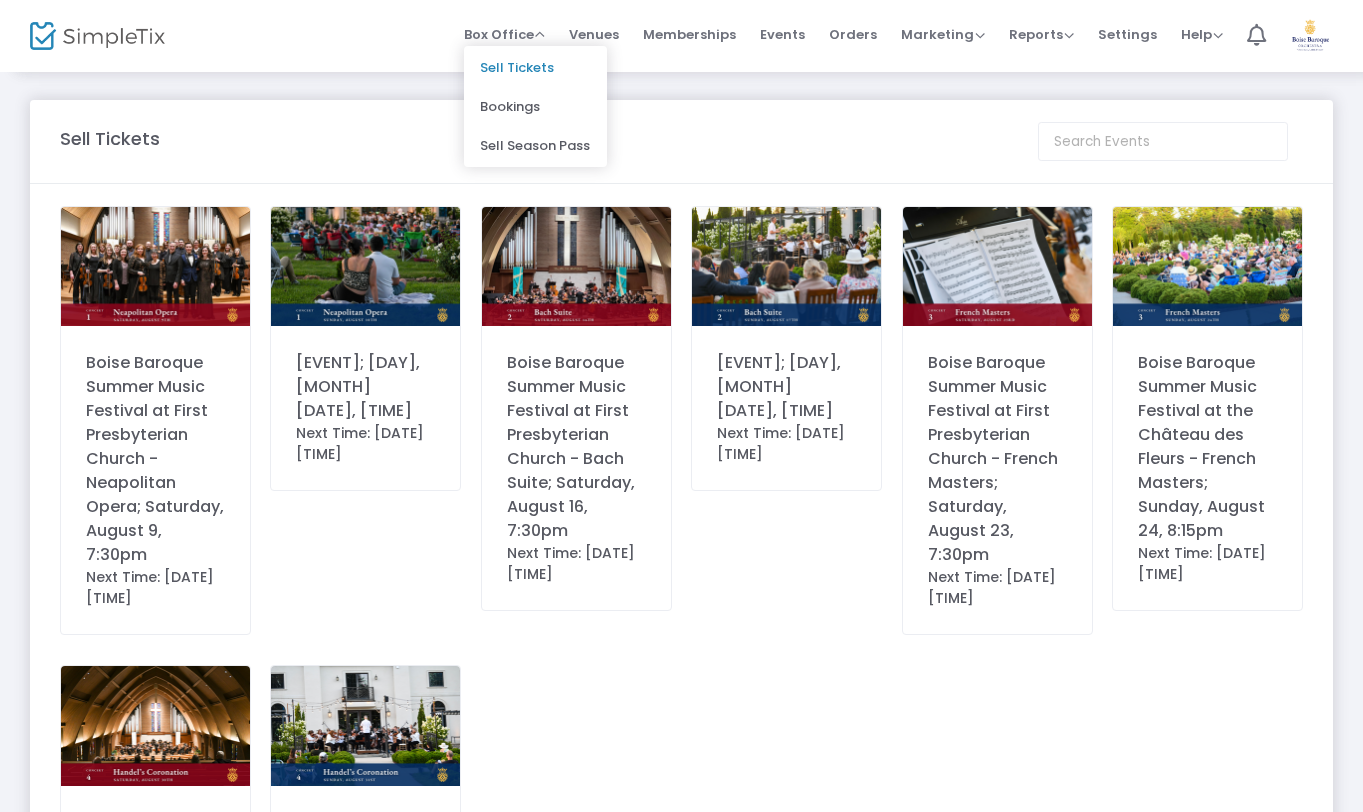 click on "Sell Tickets" 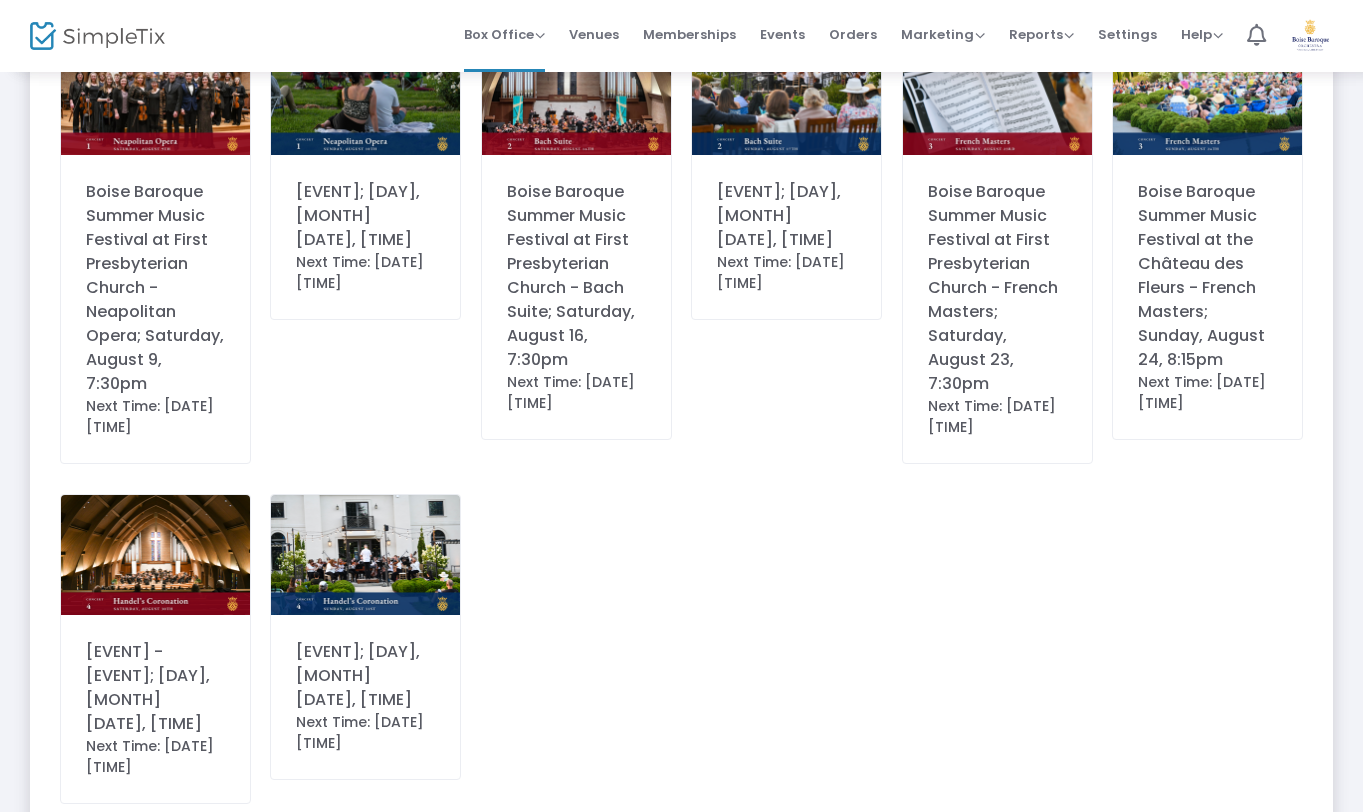 scroll, scrollTop: 169, scrollLeft: 0, axis: vertical 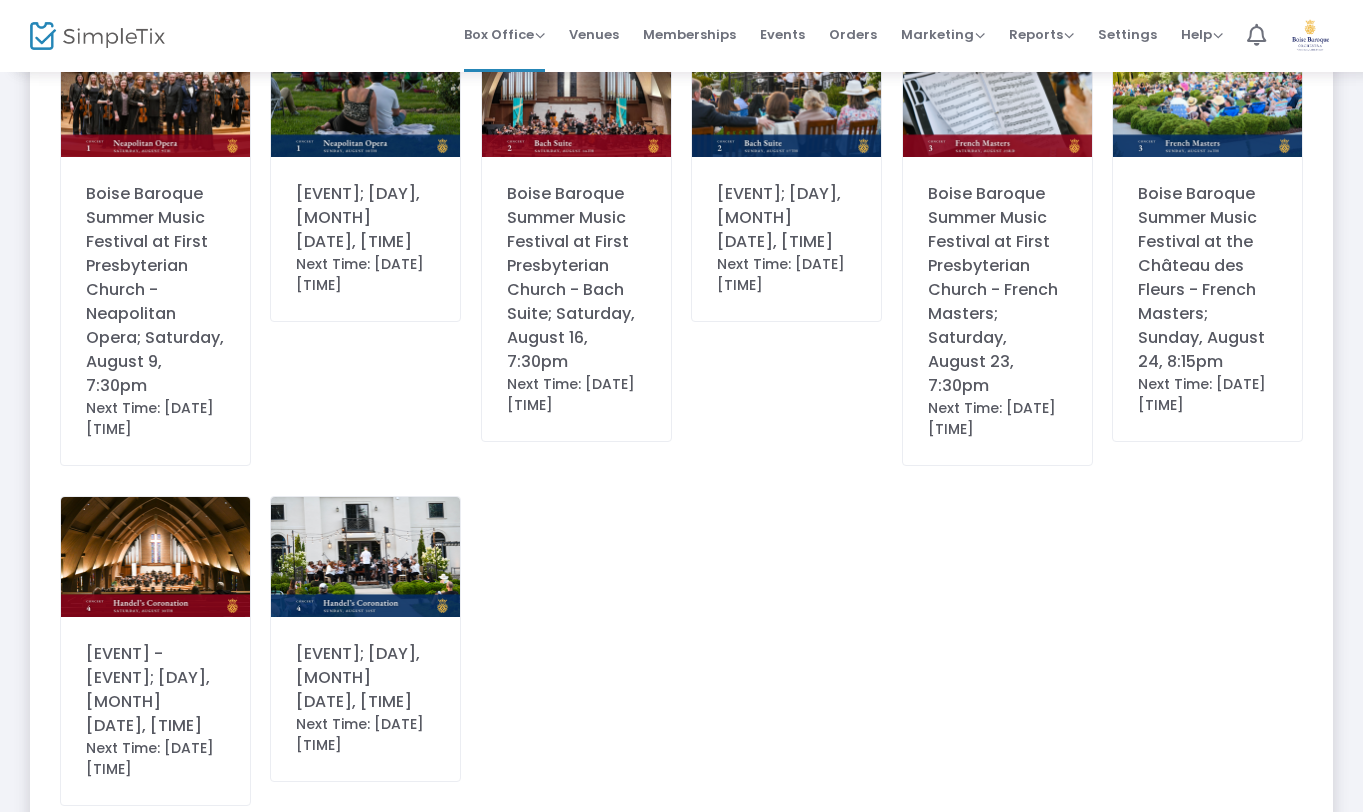 click on "Boise Baroque Summer Music Festival at First Presbyterian Church - Bach Suite; Saturday, August 16, 7:30pm" 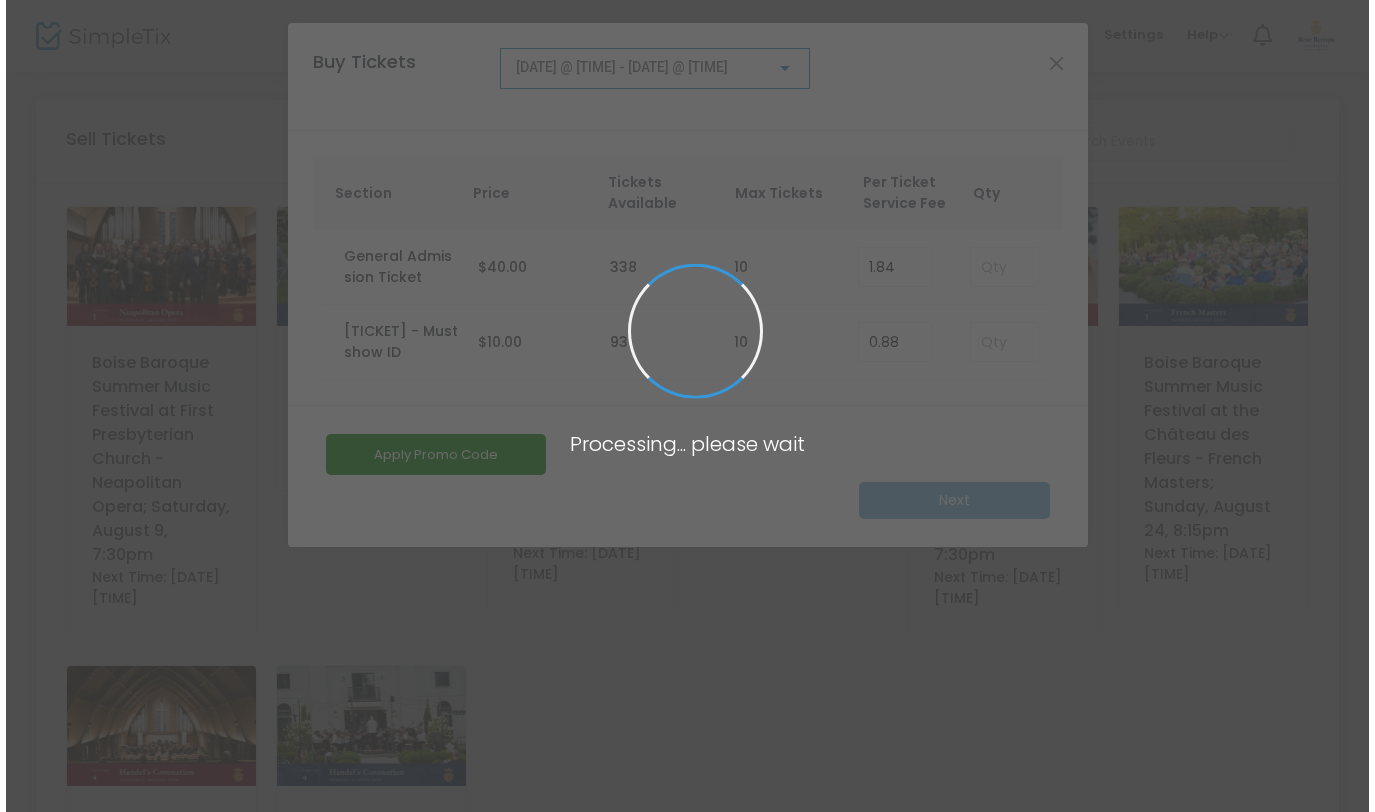scroll, scrollTop: 0, scrollLeft: 0, axis: both 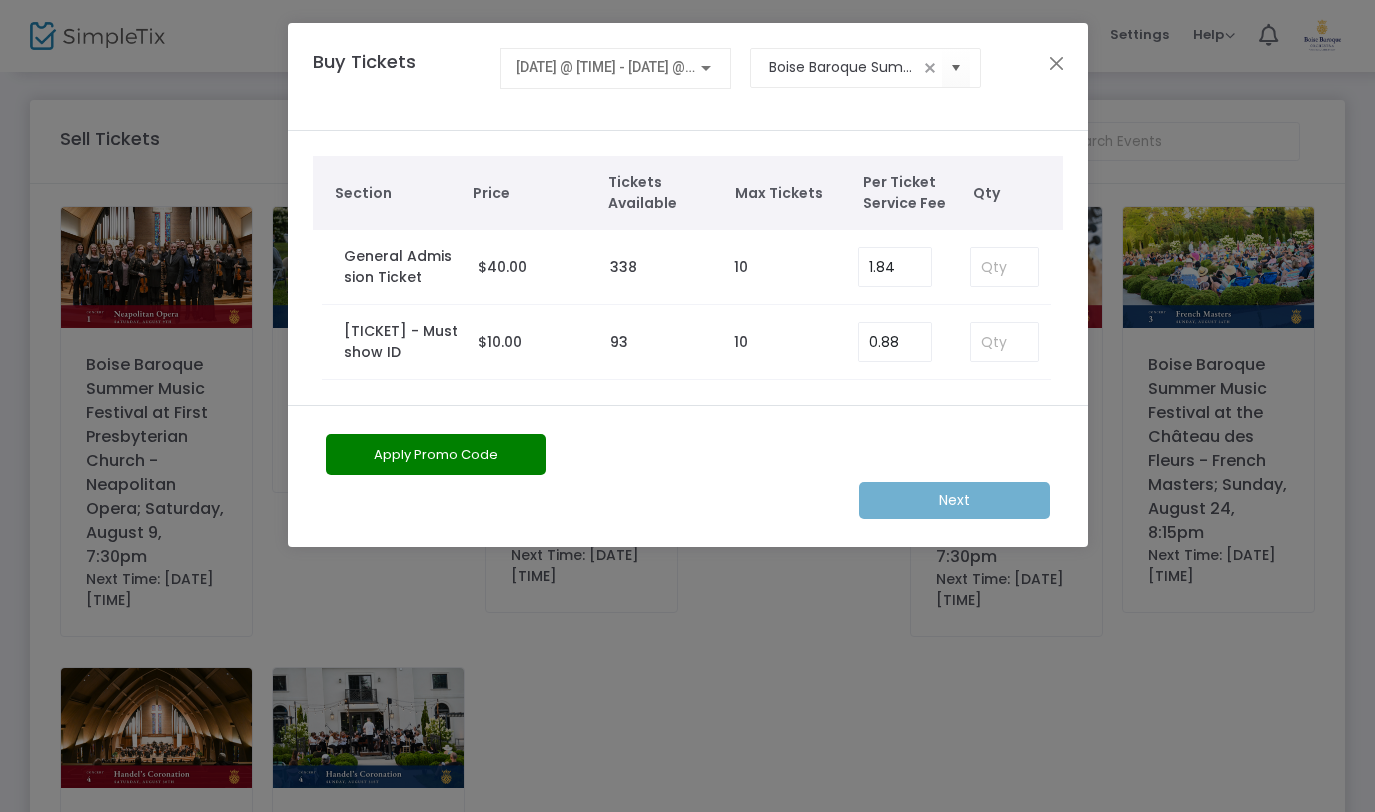 drag, startPoint x: 377, startPoint y: 255, endPoint x: 910, endPoint y: 225, distance: 533.8436 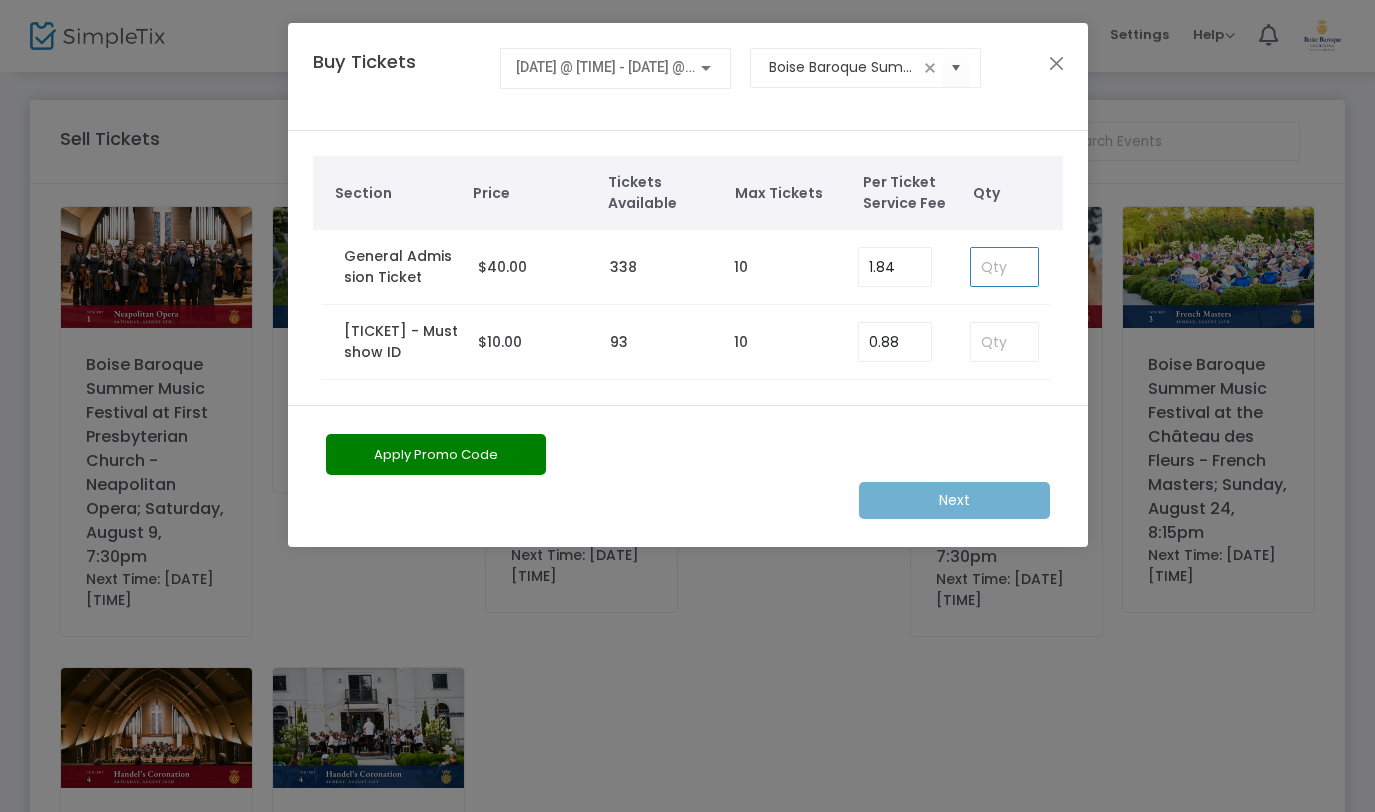 click at bounding box center [1004, 267] 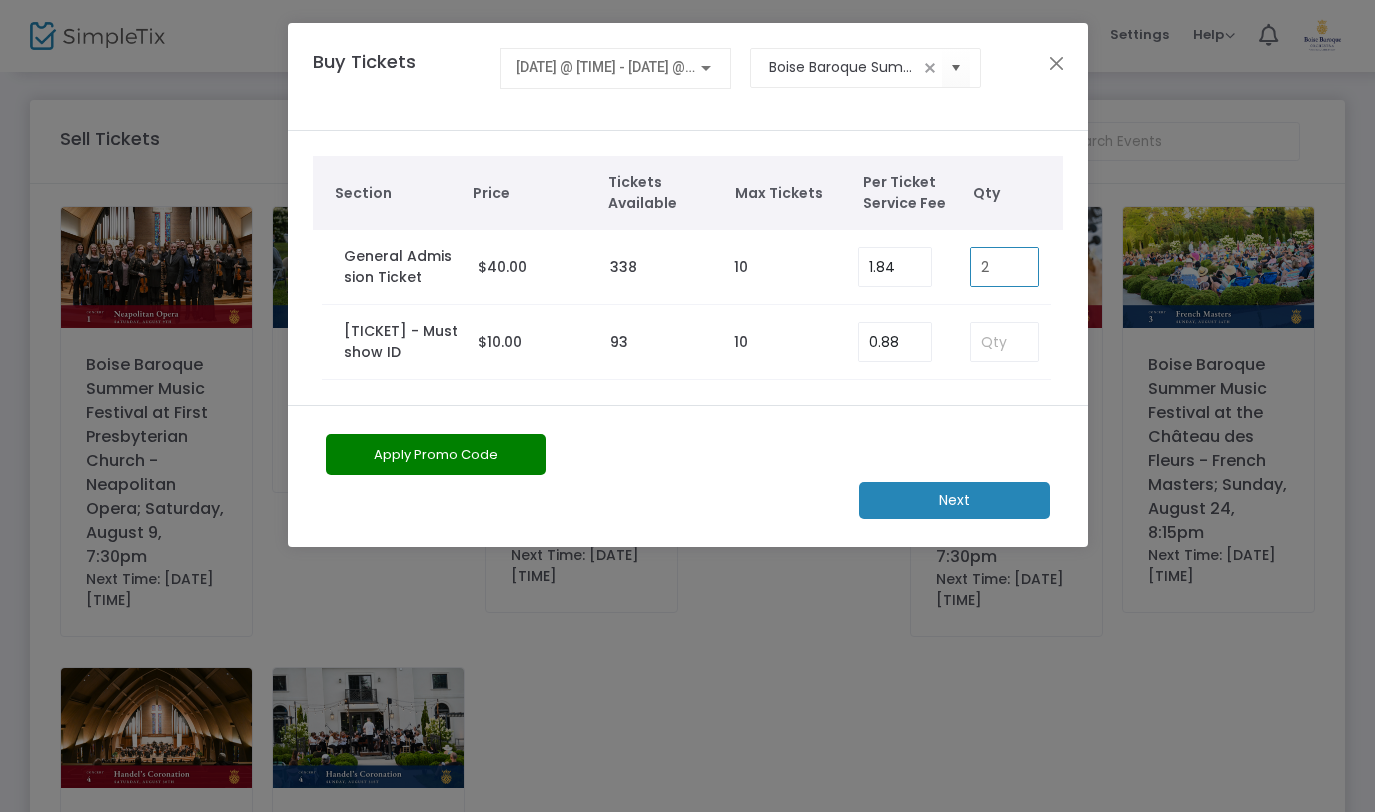 type on "2" 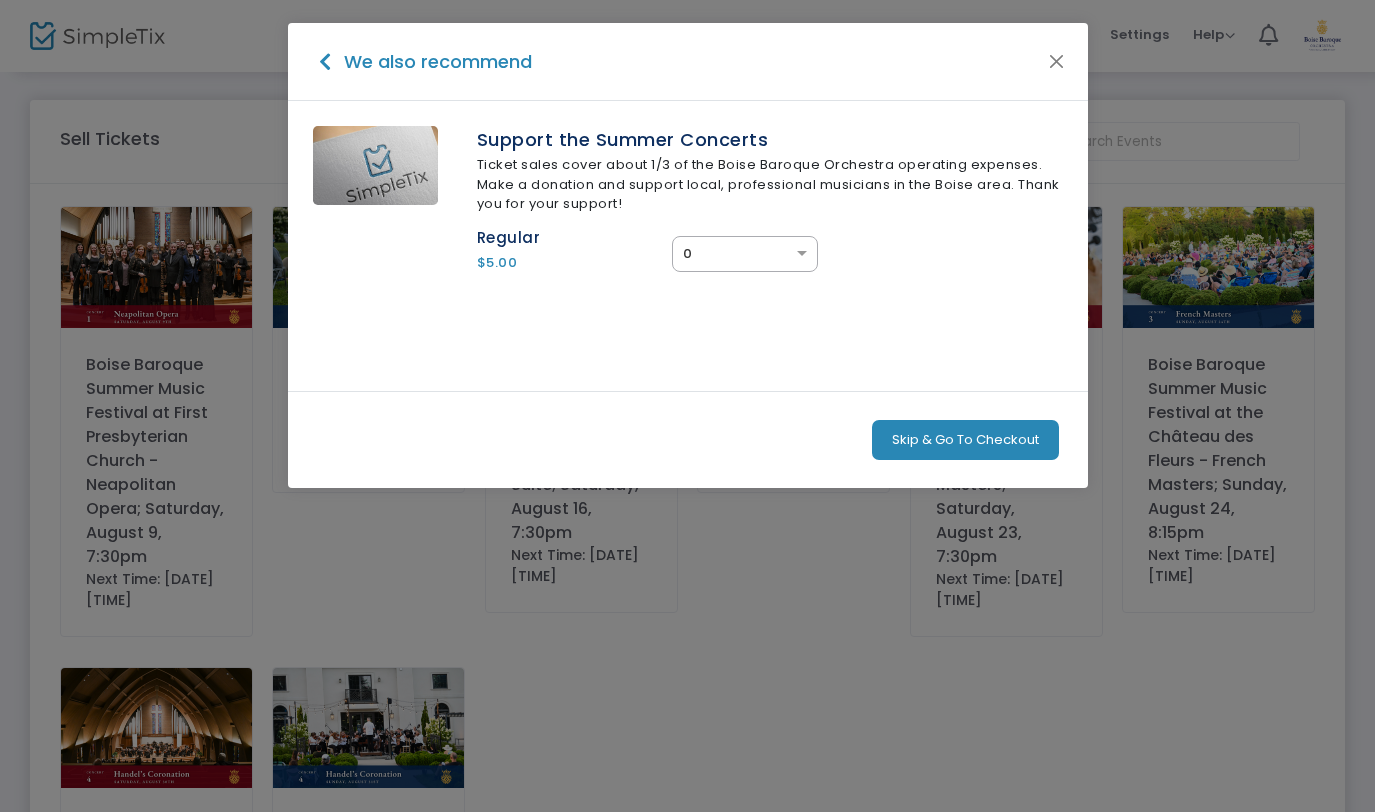 click on "Skip & Go To Checkout" 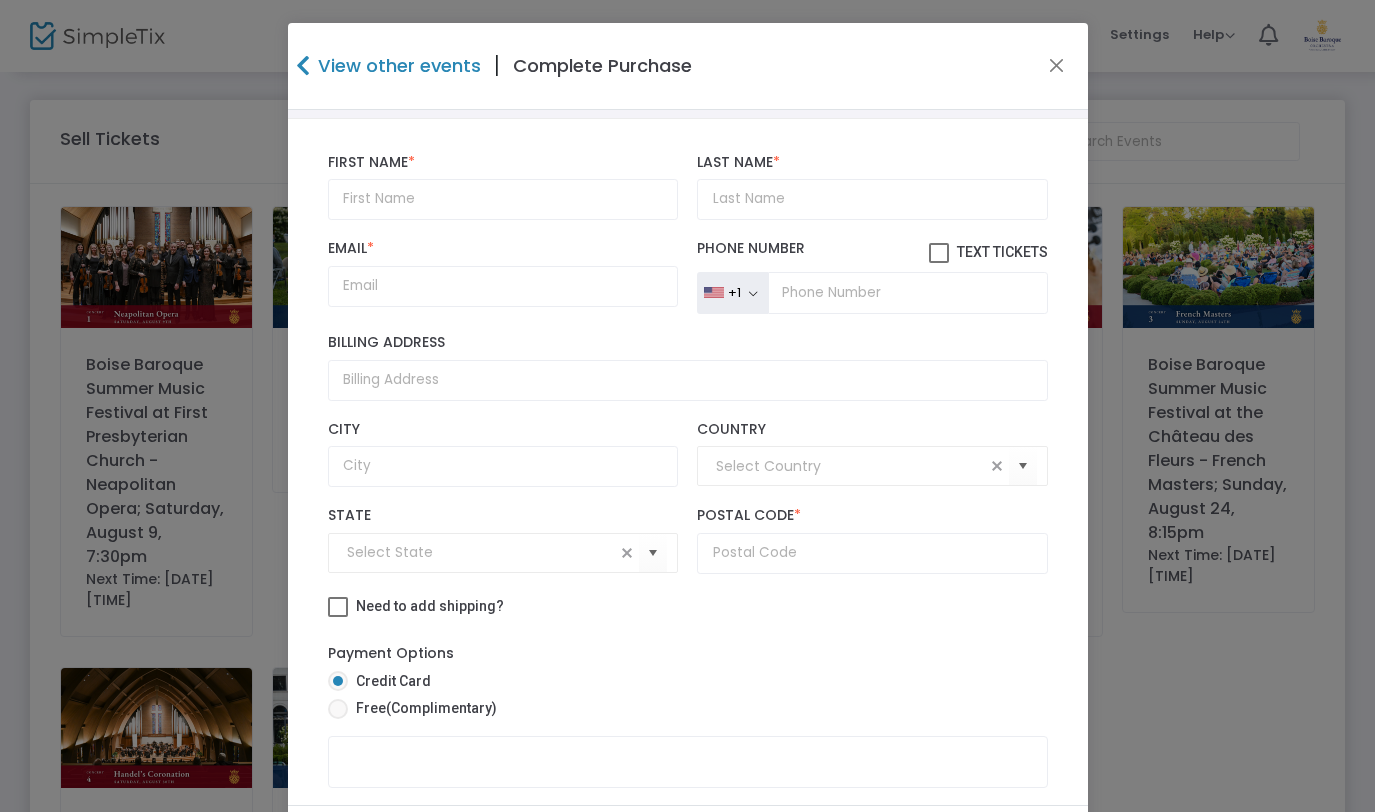scroll, scrollTop: 0, scrollLeft: 0, axis: both 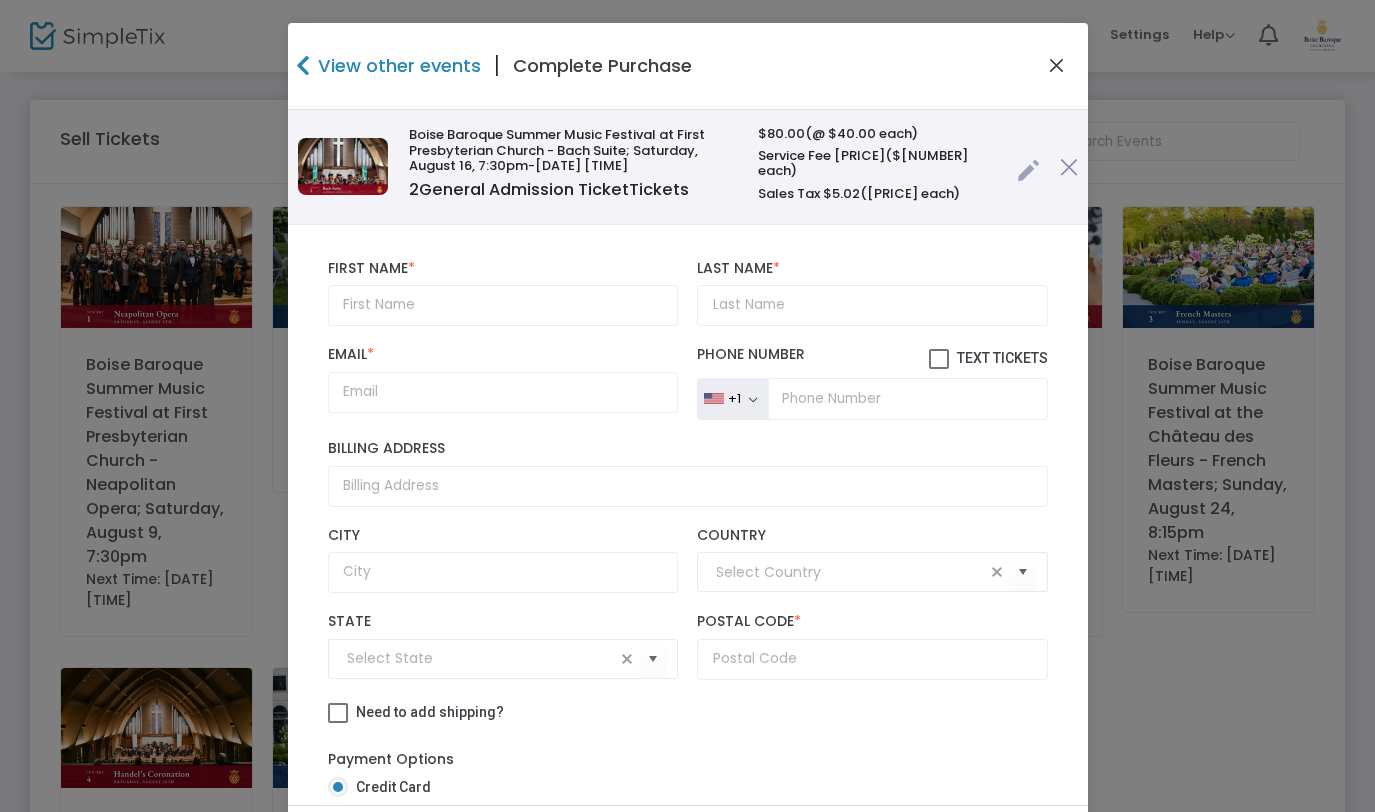 click 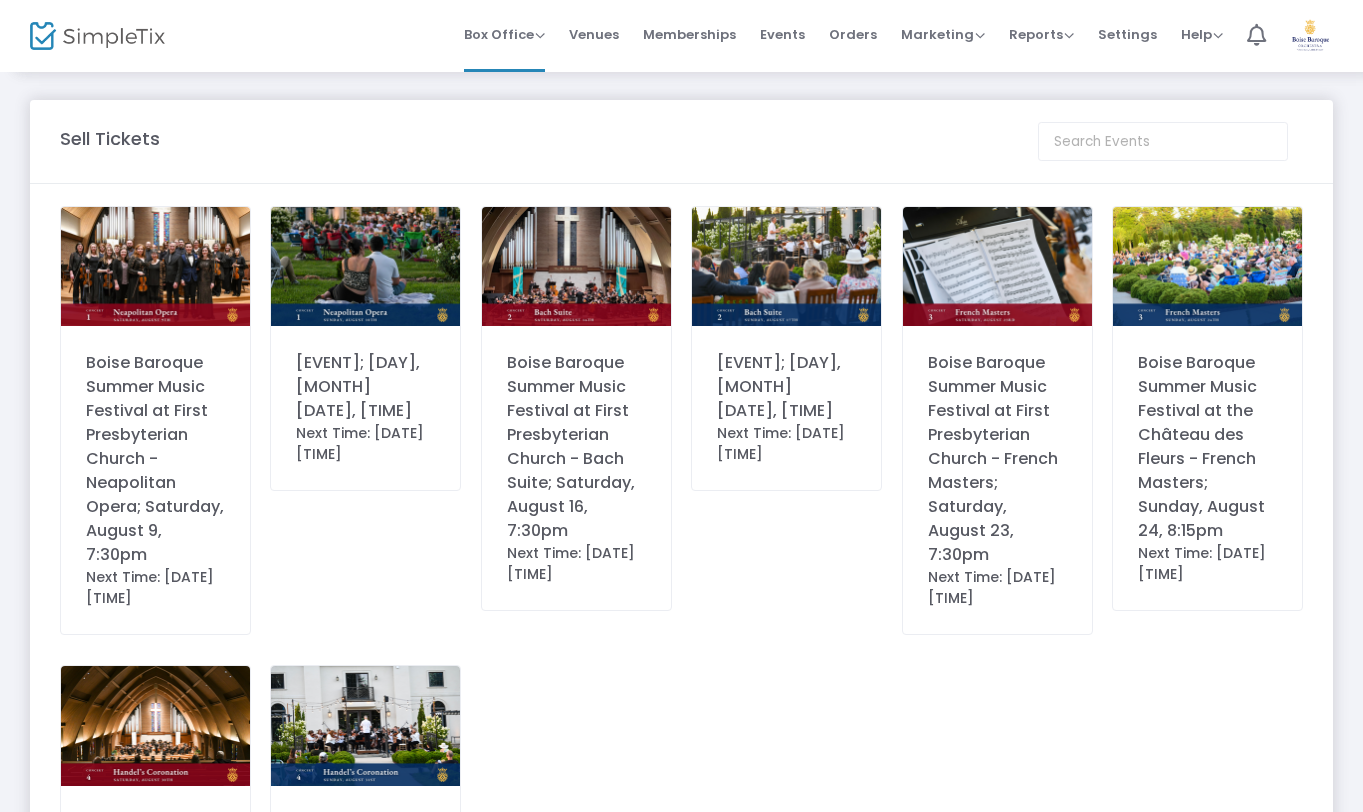 click 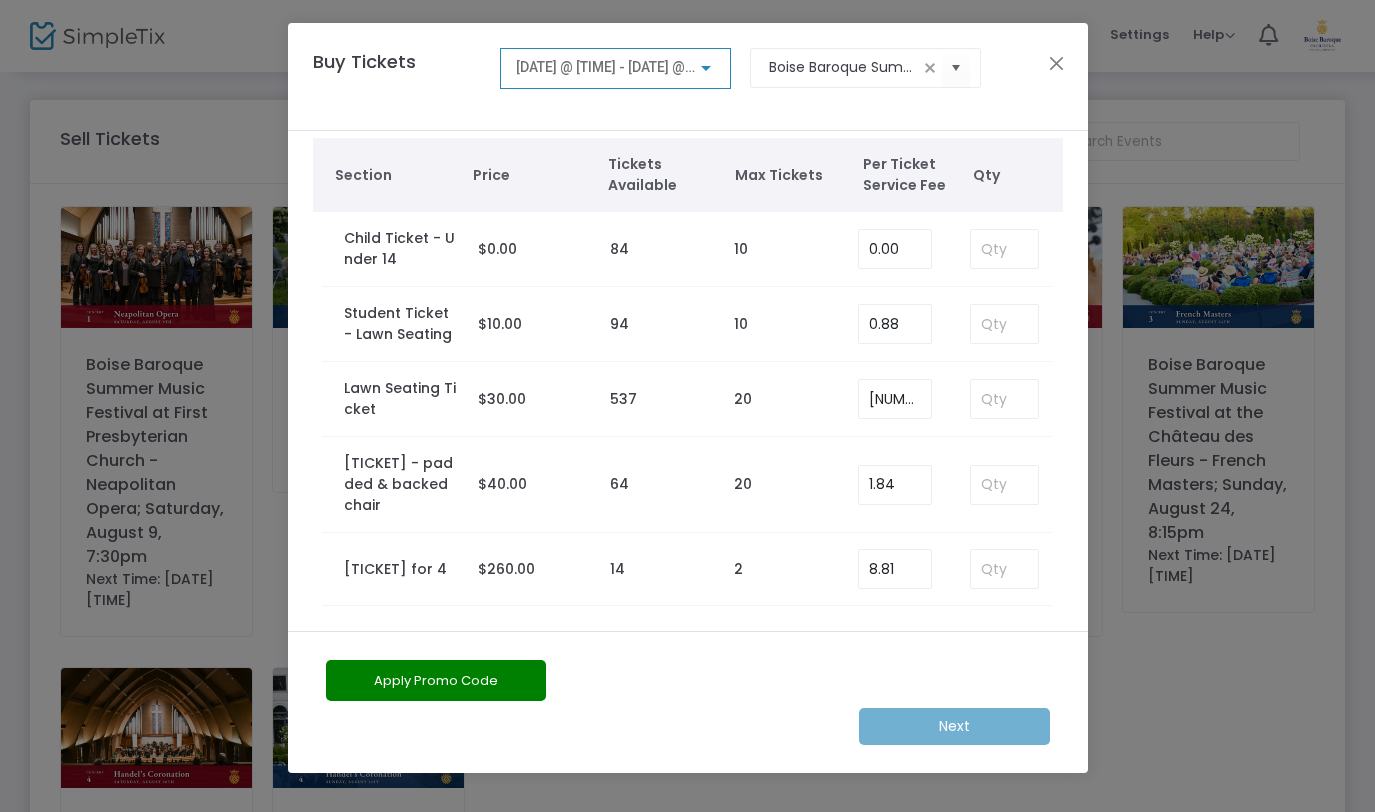 scroll, scrollTop: 0, scrollLeft: 0, axis: both 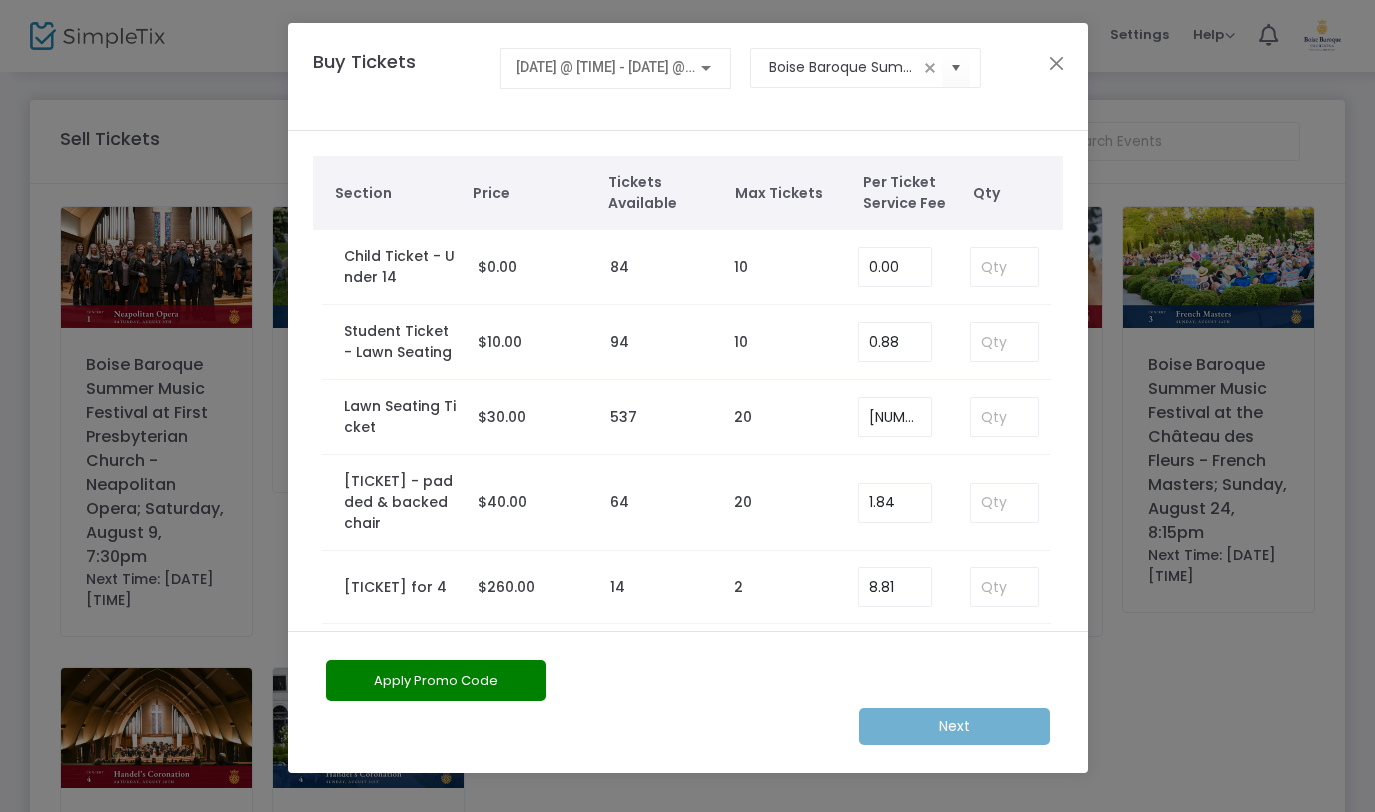 drag, startPoint x: 358, startPoint y: 256, endPoint x: 539, endPoint y: 284, distance: 183.15294 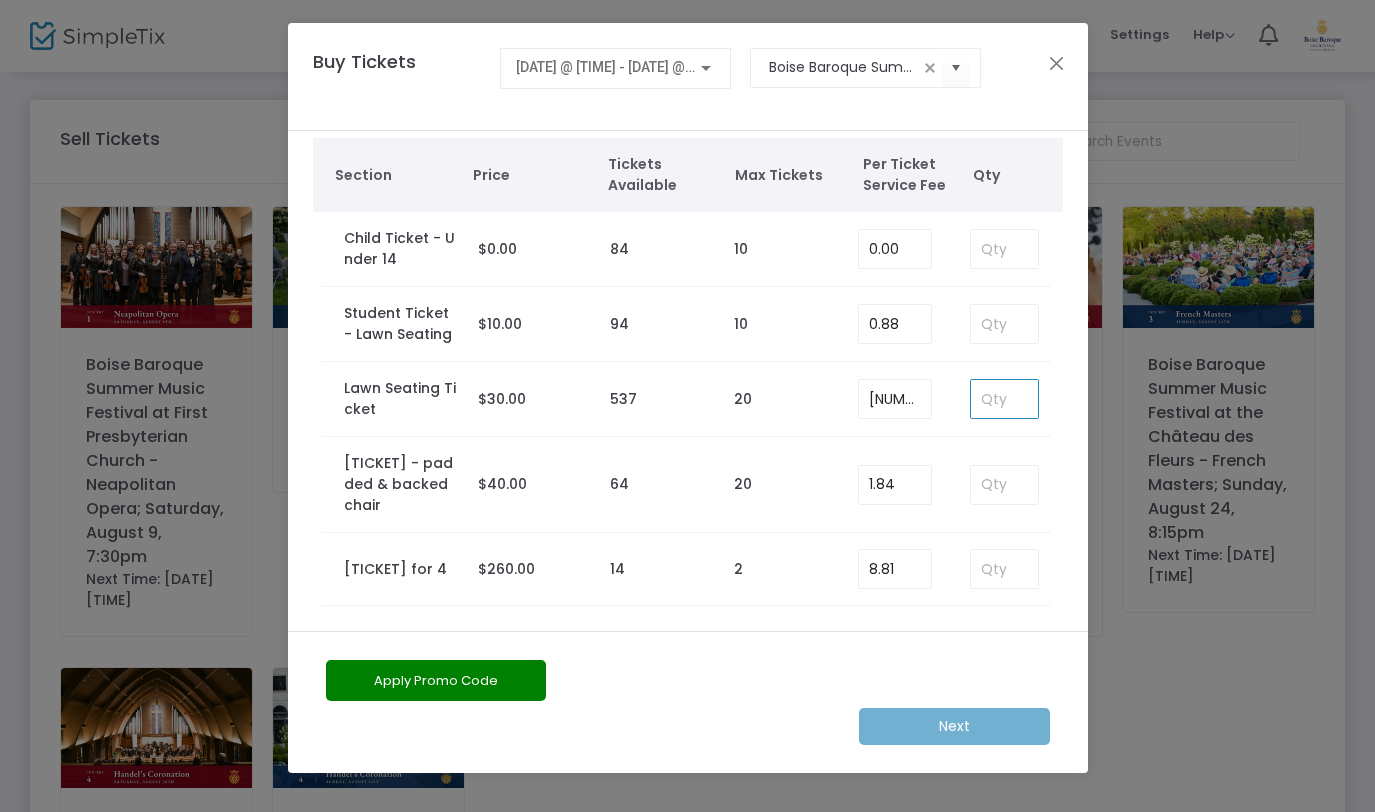 click at bounding box center [1004, 399] 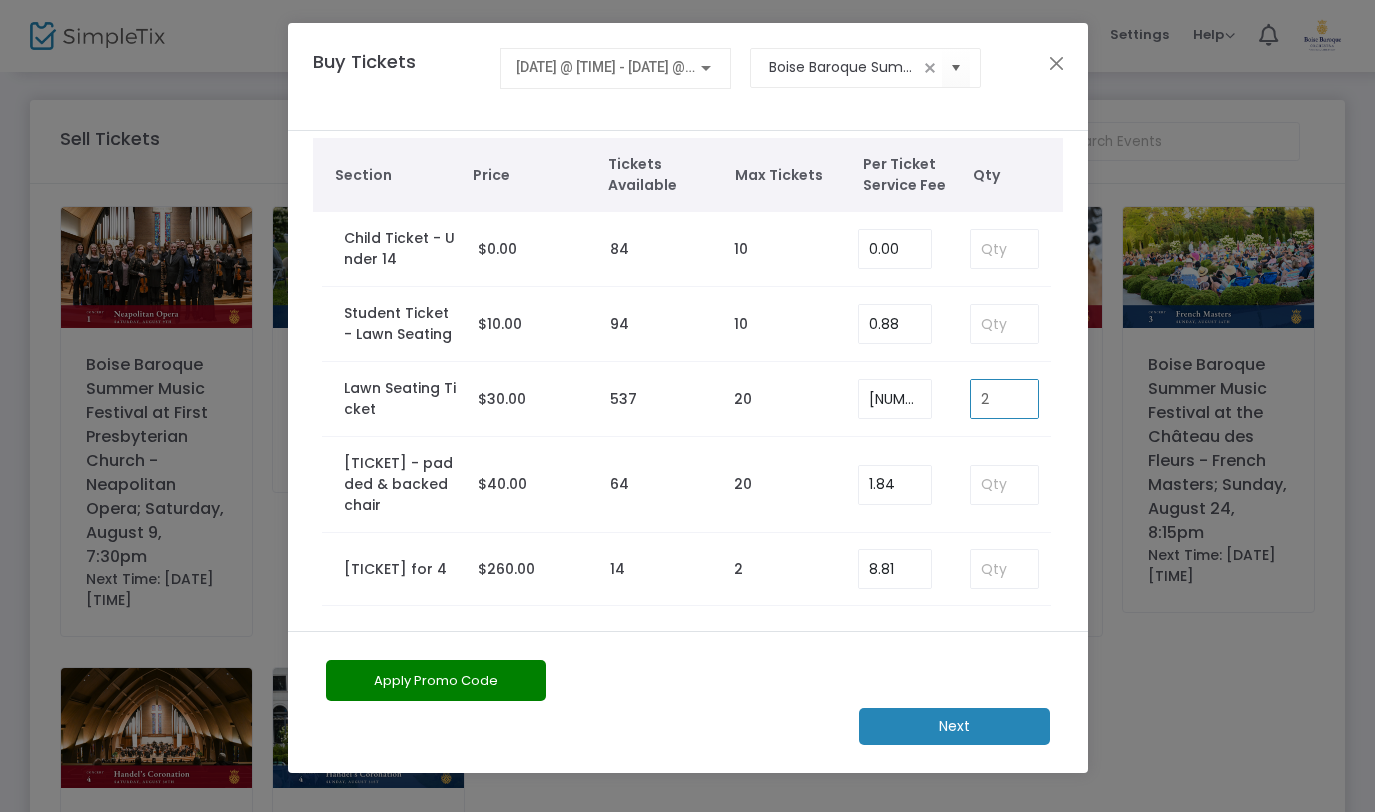 type on "2" 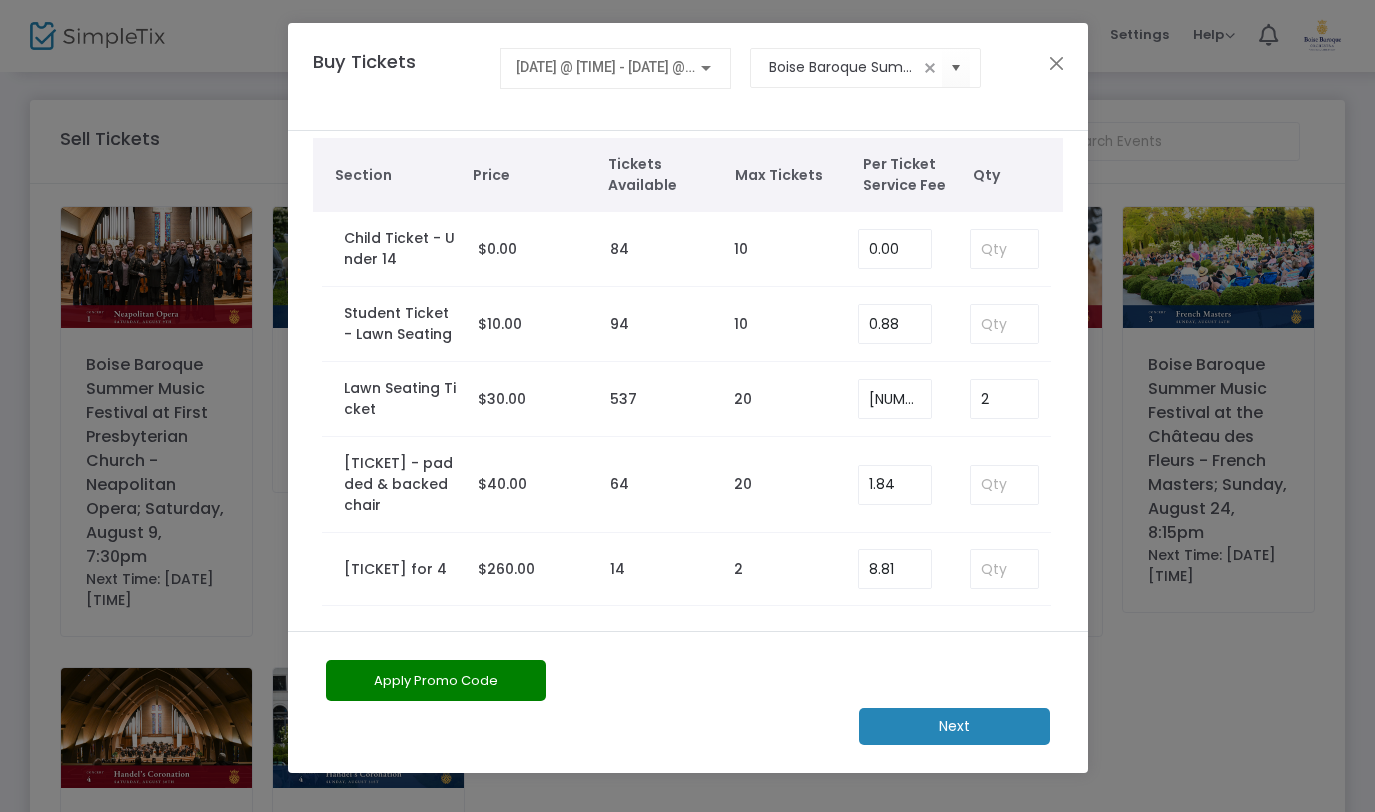 click on "Next" 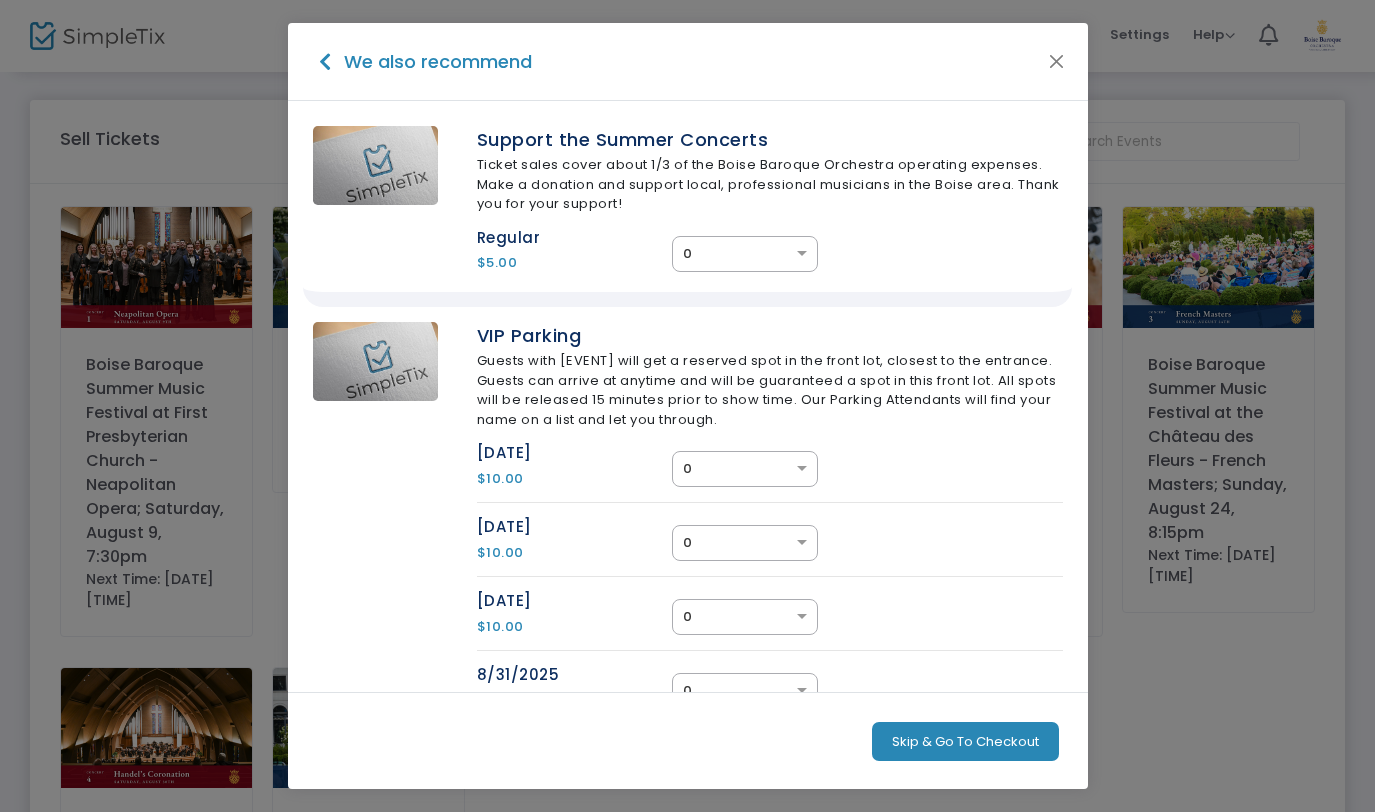 scroll, scrollTop: 131, scrollLeft: 0, axis: vertical 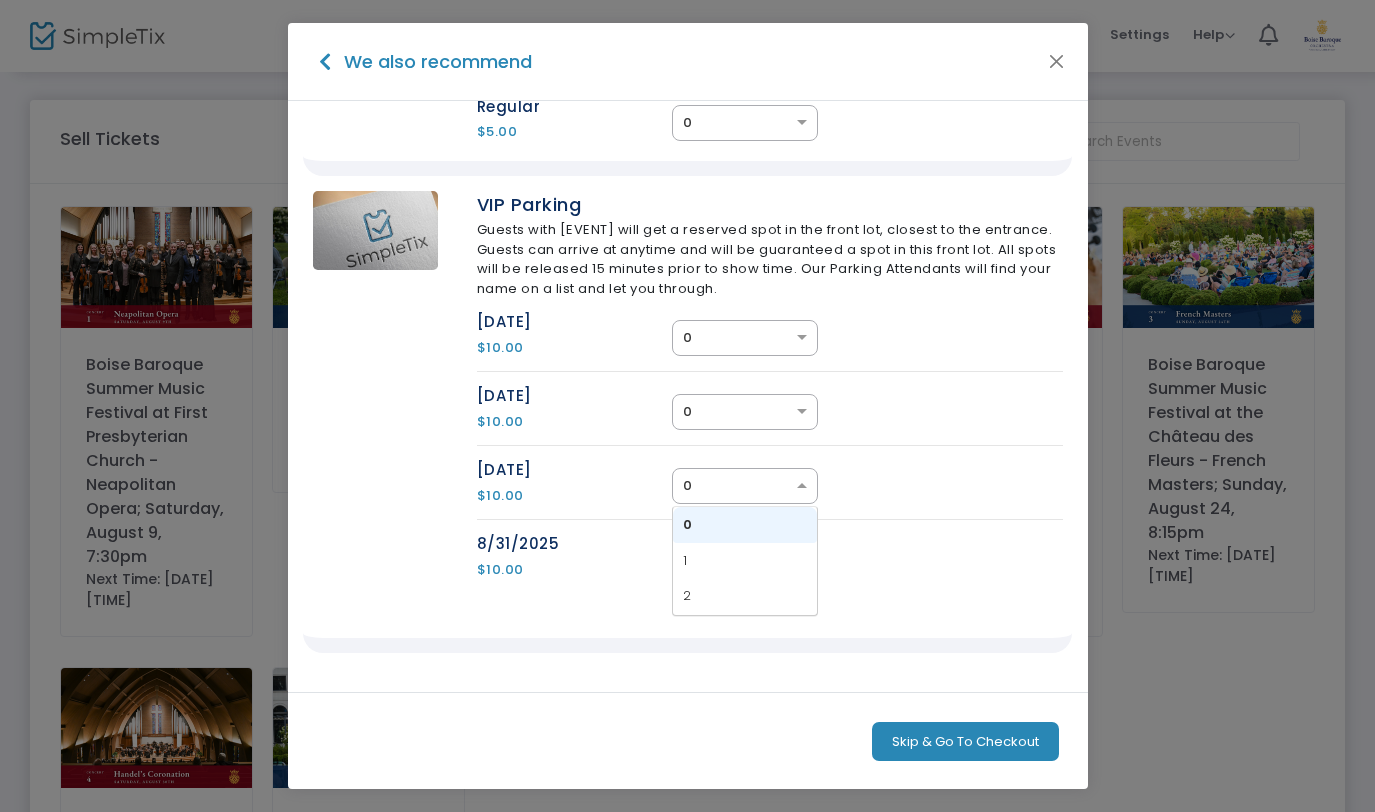 click 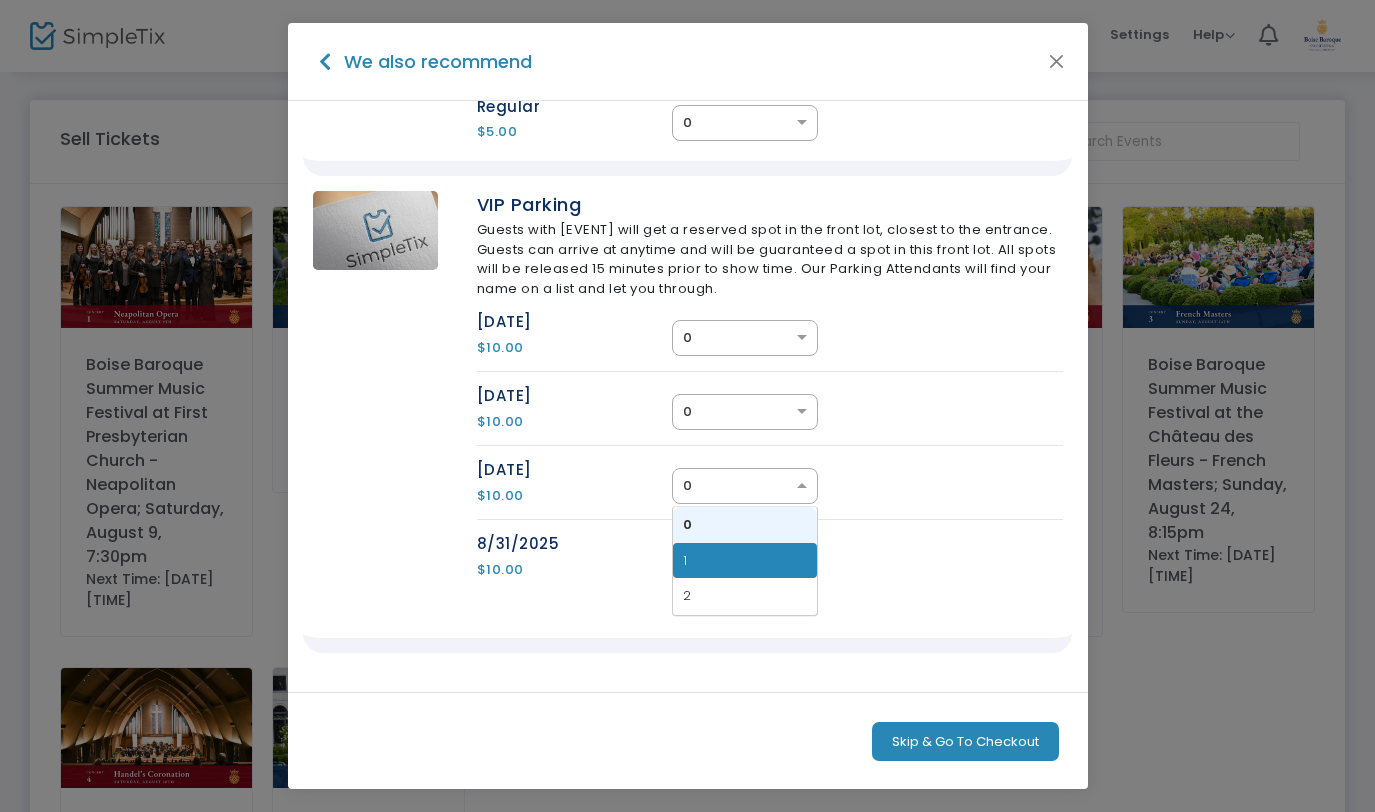 click on "1" at bounding box center (745, 561) 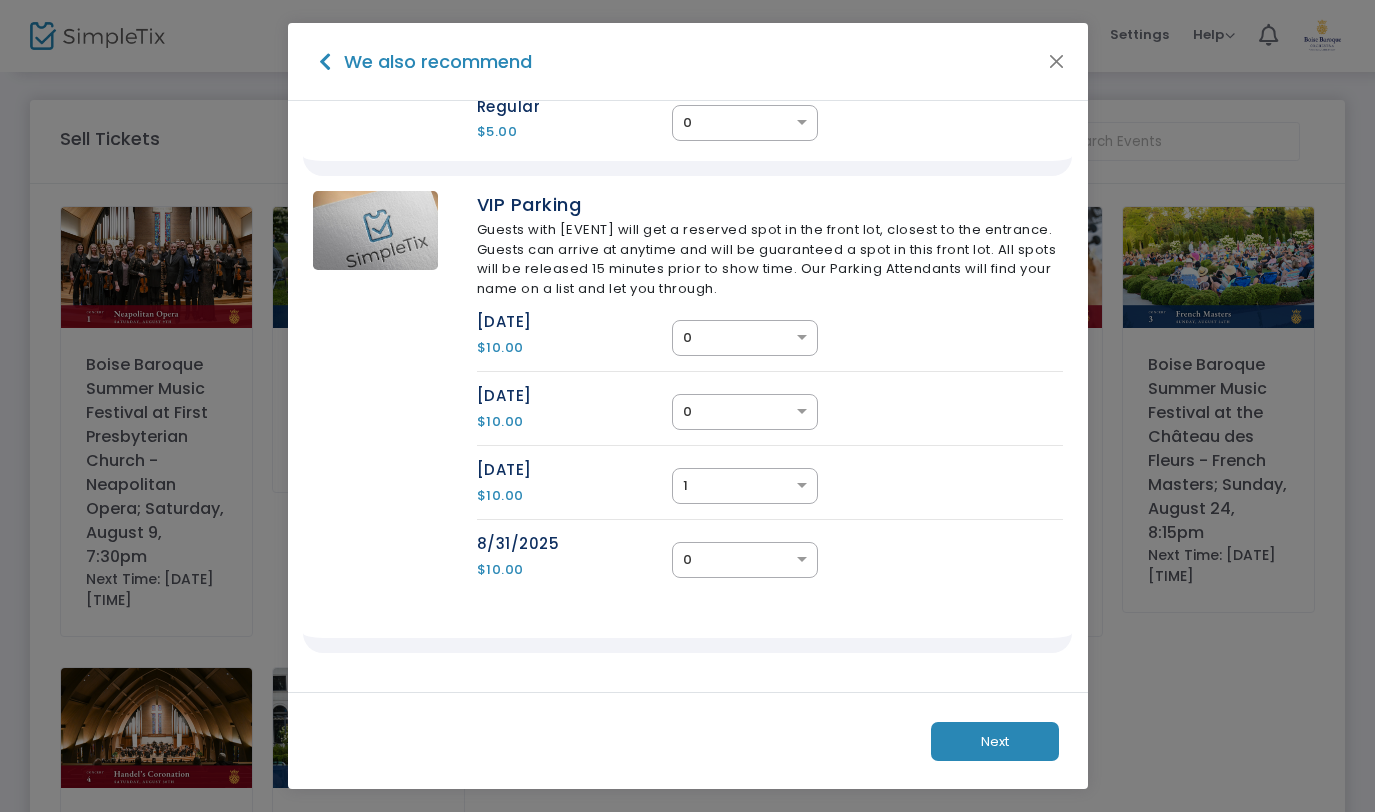 click on "[DATE] $[PRICE]  × 0" 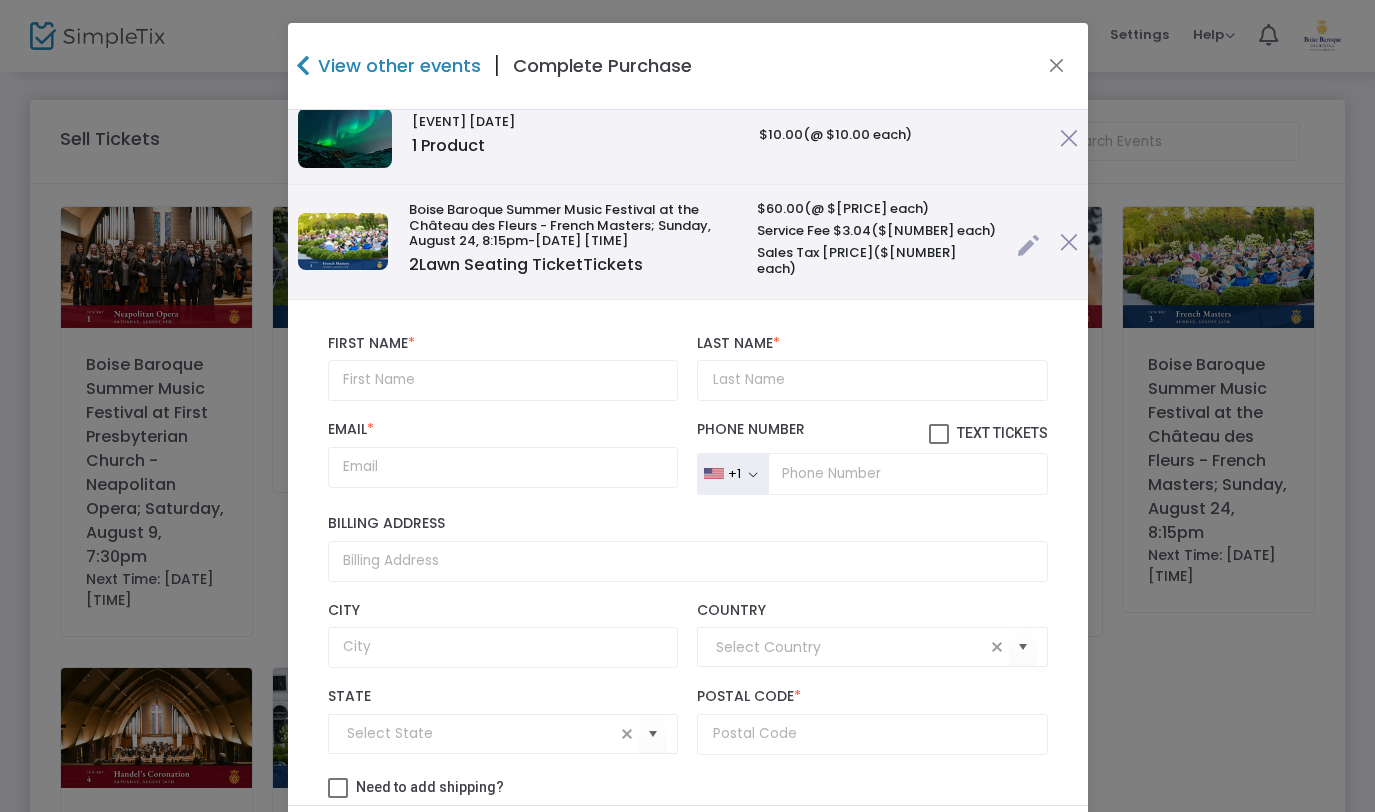 scroll, scrollTop: 0, scrollLeft: 0, axis: both 